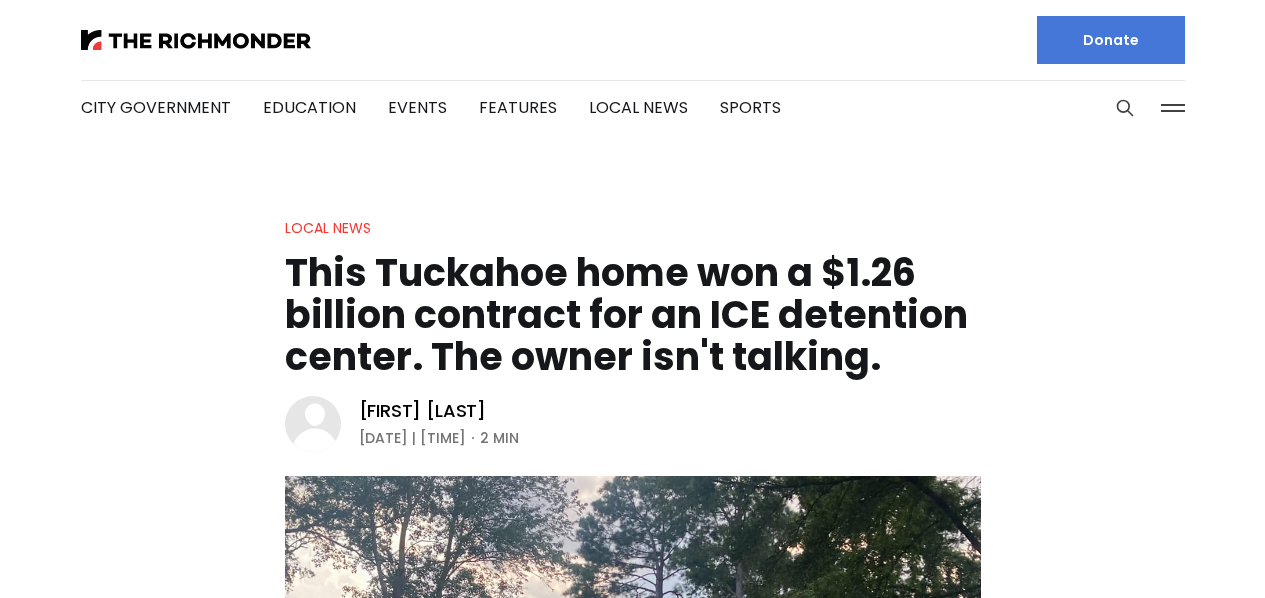 scroll, scrollTop: 0, scrollLeft: 0, axis: both 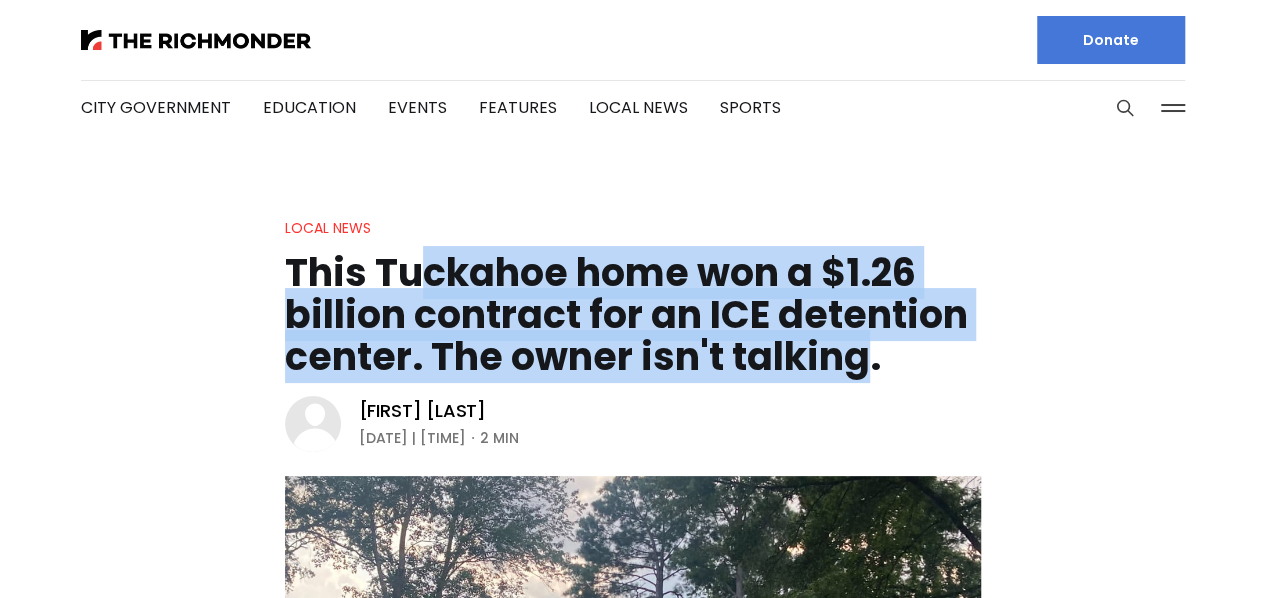 click on "This Tuckahoe home won a $1.26 billion contract for an ICE detention center. The owner isn't talking." at bounding box center (633, 315) 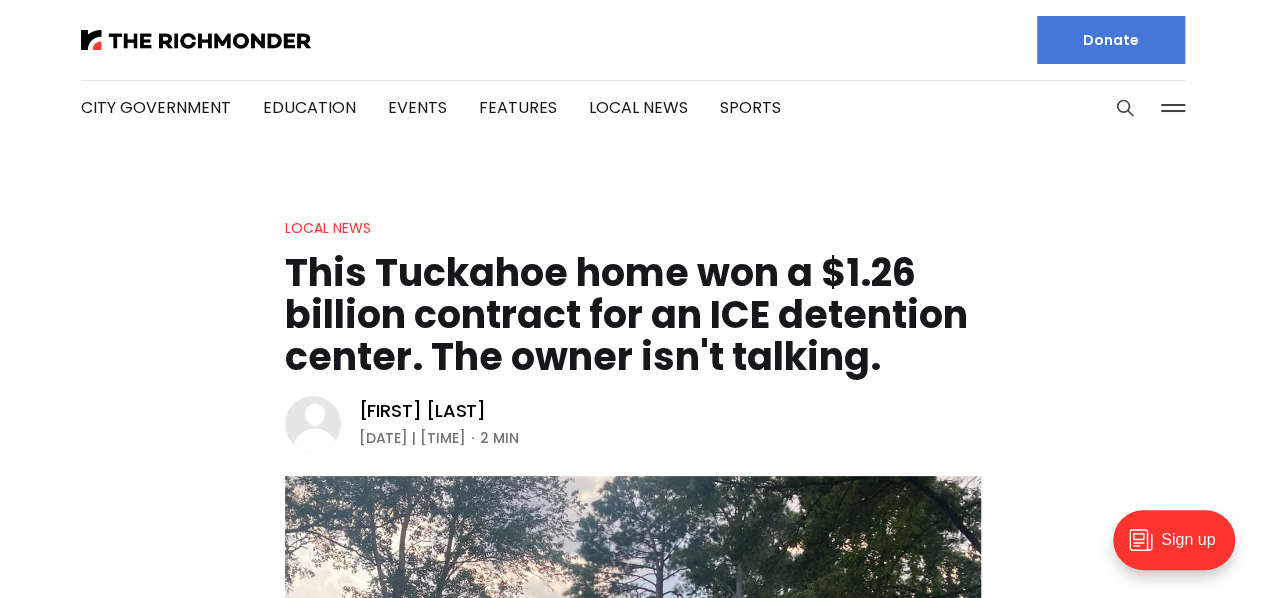 scroll, scrollTop: 0, scrollLeft: 0, axis: both 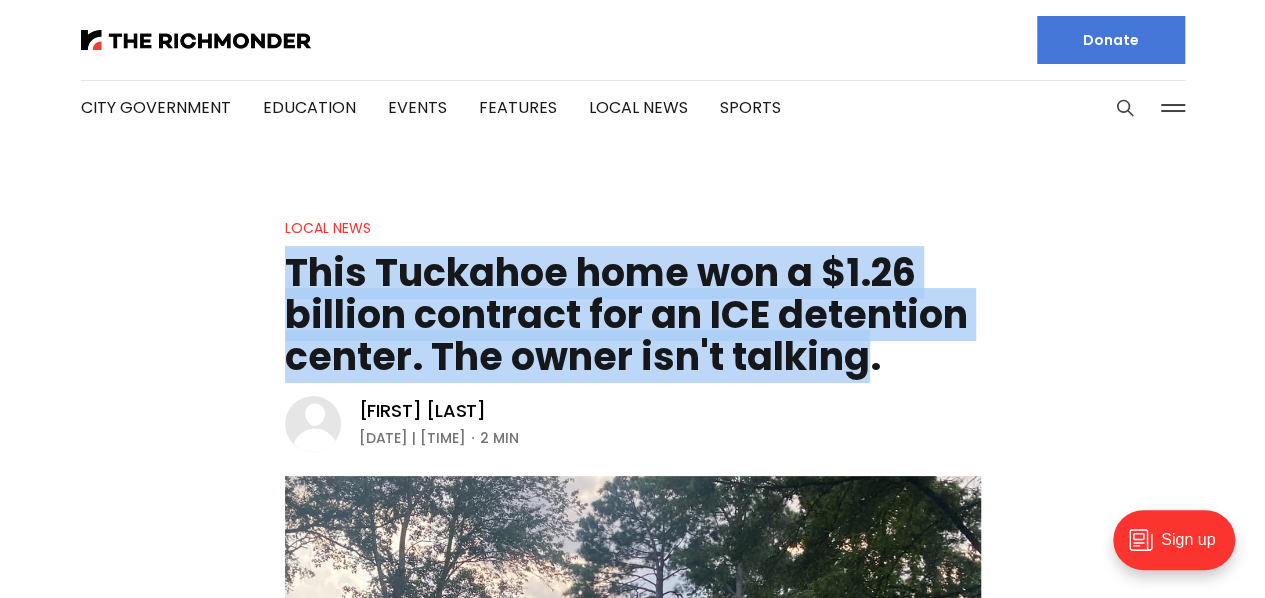 drag, startPoint x: 865, startPoint y: 350, endPoint x: 288, endPoint y: 285, distance: 580.64966 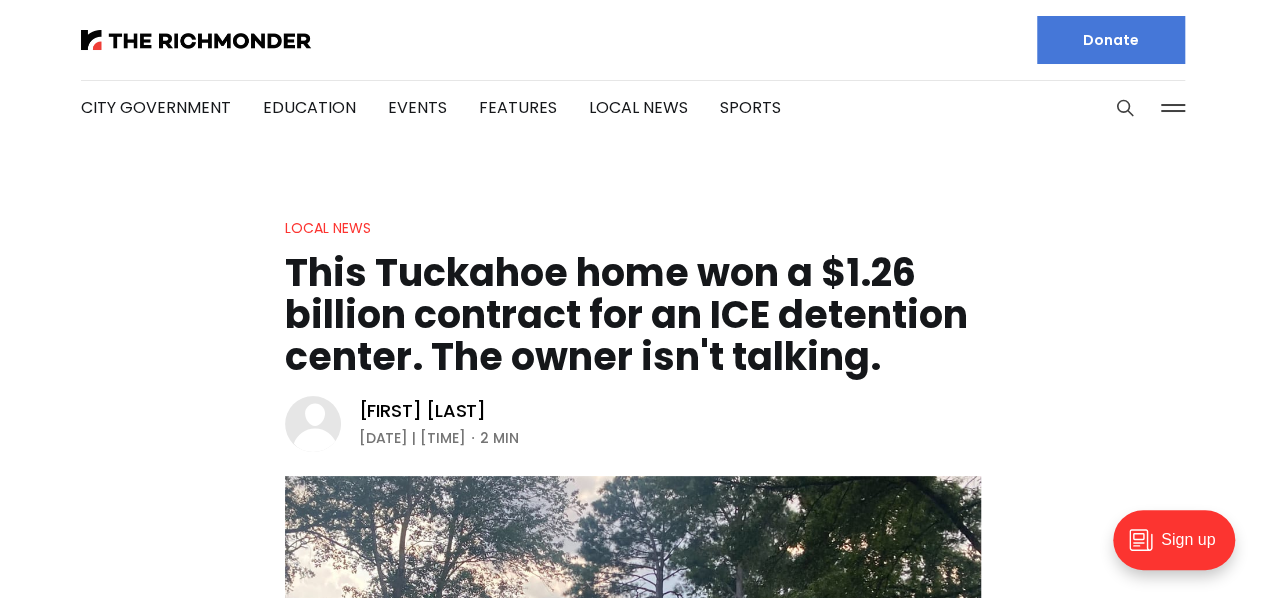 click on "This Tuckahoe home won a $1.26 billion contract for an ICE detention center. The owner isn't talking." at bounding box center (633, 315) 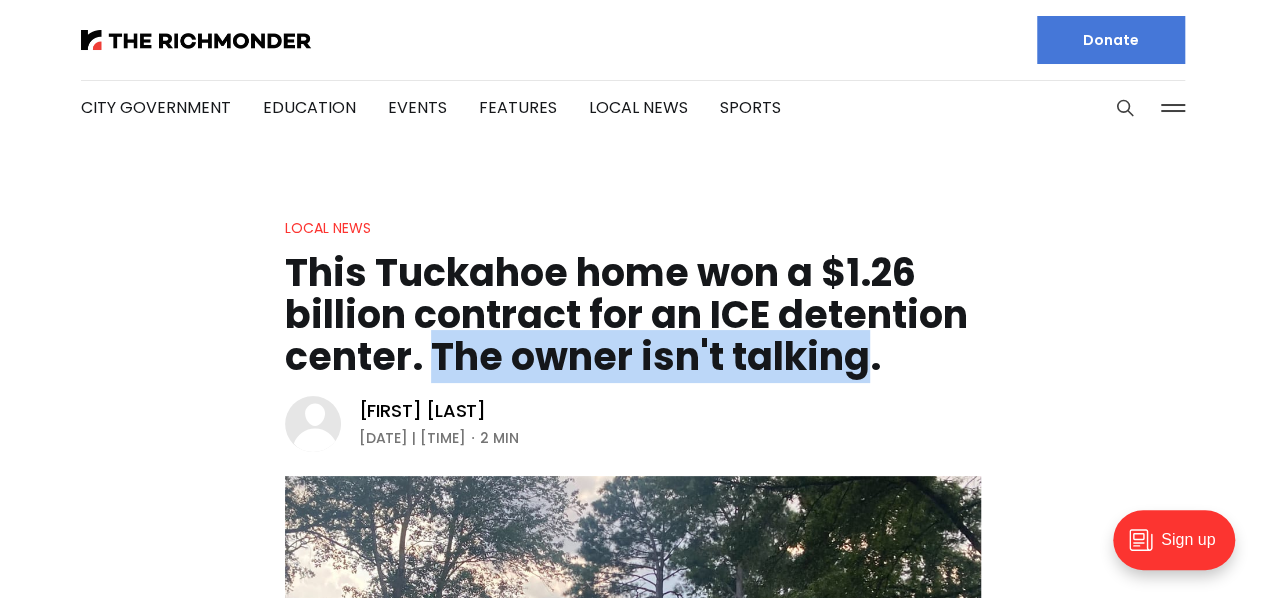 drag, startPoint x: 454, startPoint y: 362, endPoint x: 871, endPoint y: 363, distance: 417.0012 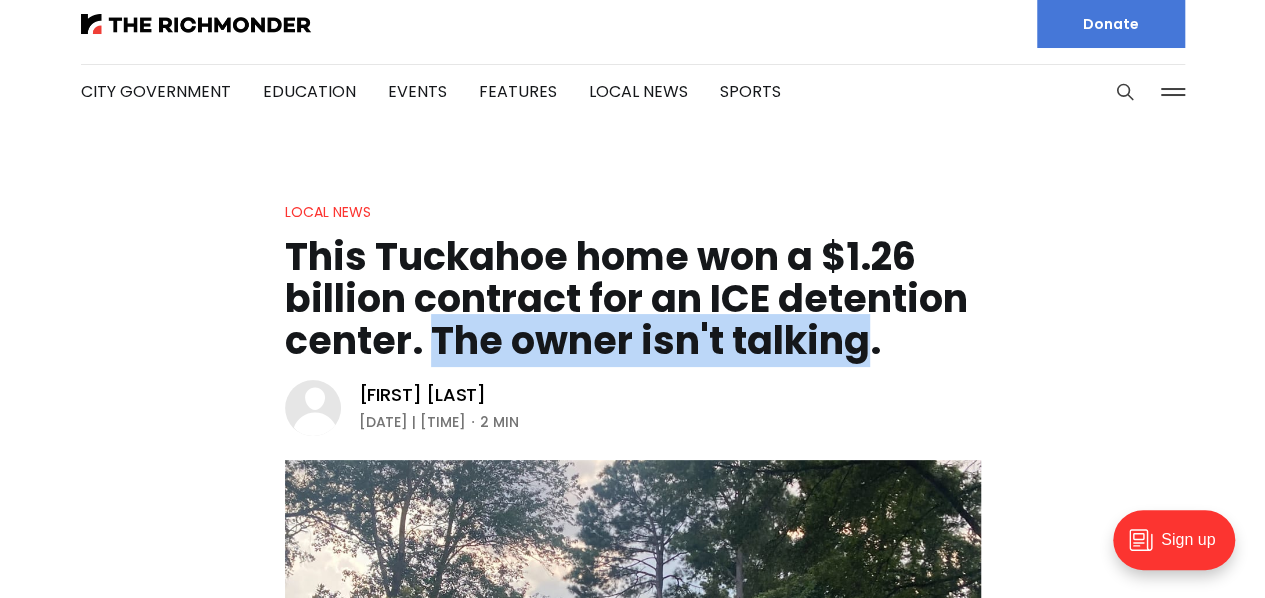 scroll, scrollTop: 0, scrollLeft: 0, axis: both 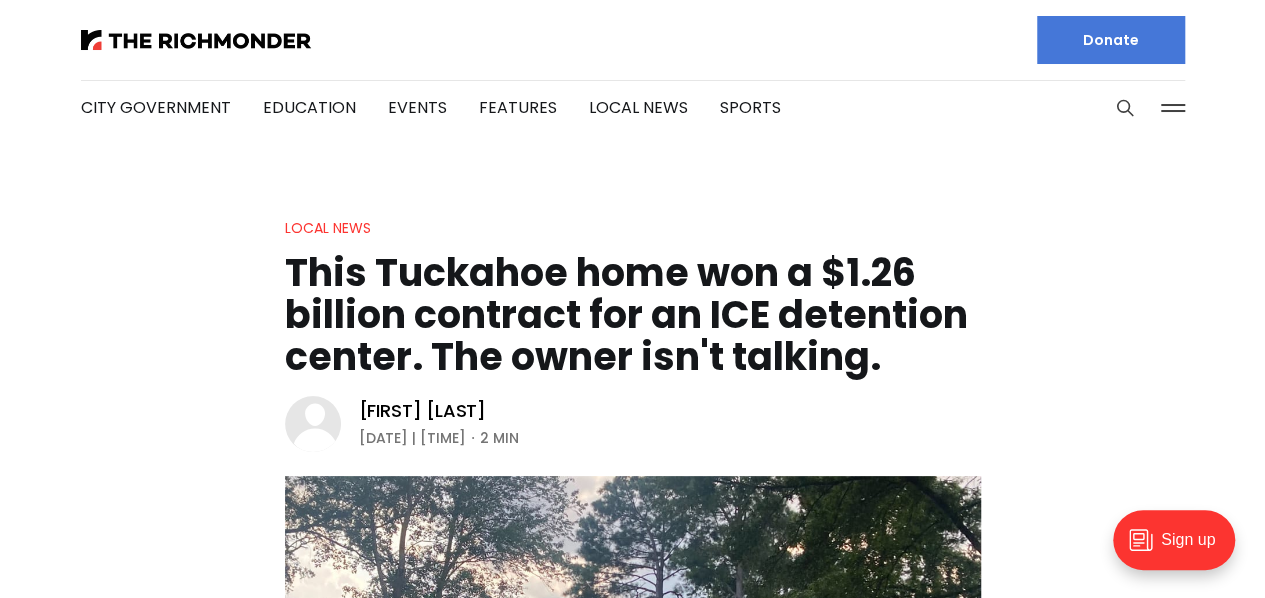 click on "This Tuckahoe home won a $1.26 billion contract for an ICE detention center. The owner isn't talking." at bounding box center (633, 315) 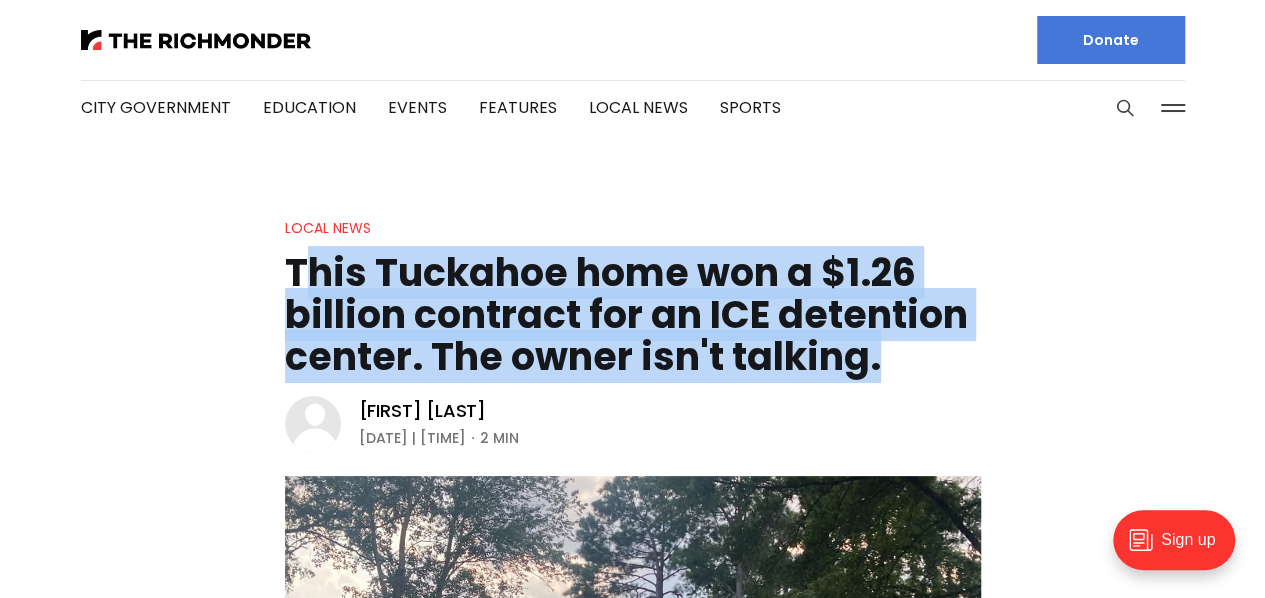 drag, startPoint x: 299, startPoint y: 291, endPoint x: 908, endPoint y: 365, distance: 613.47943 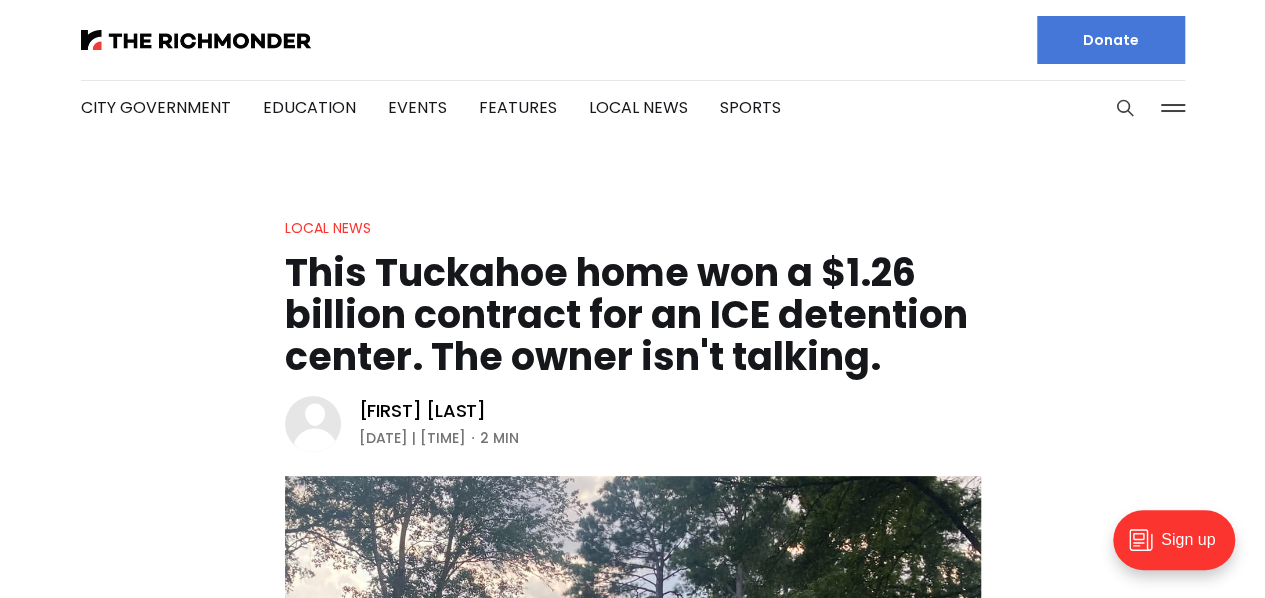 drag, startPoint x: 880, startPoint y: 365, endPoint x: 830, endPoint y: 364, distance: 50.01 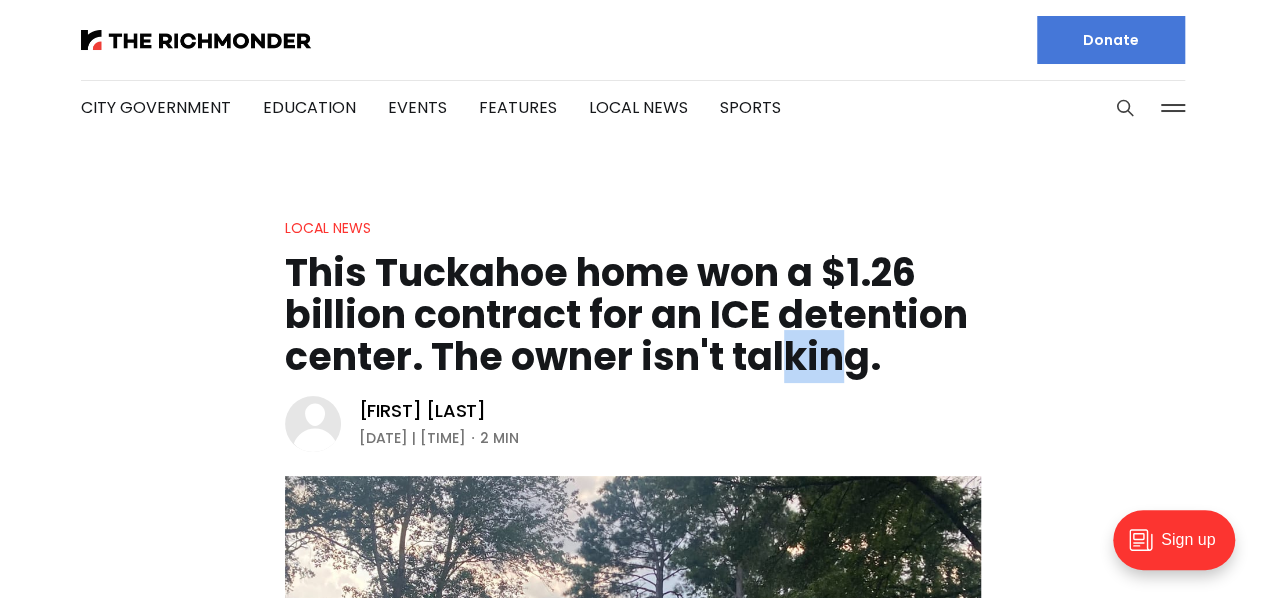 drag, startPoint x: 830, startPoint y: 364, endPoint x: 500, endPoint y: 329, distance: 331.85086 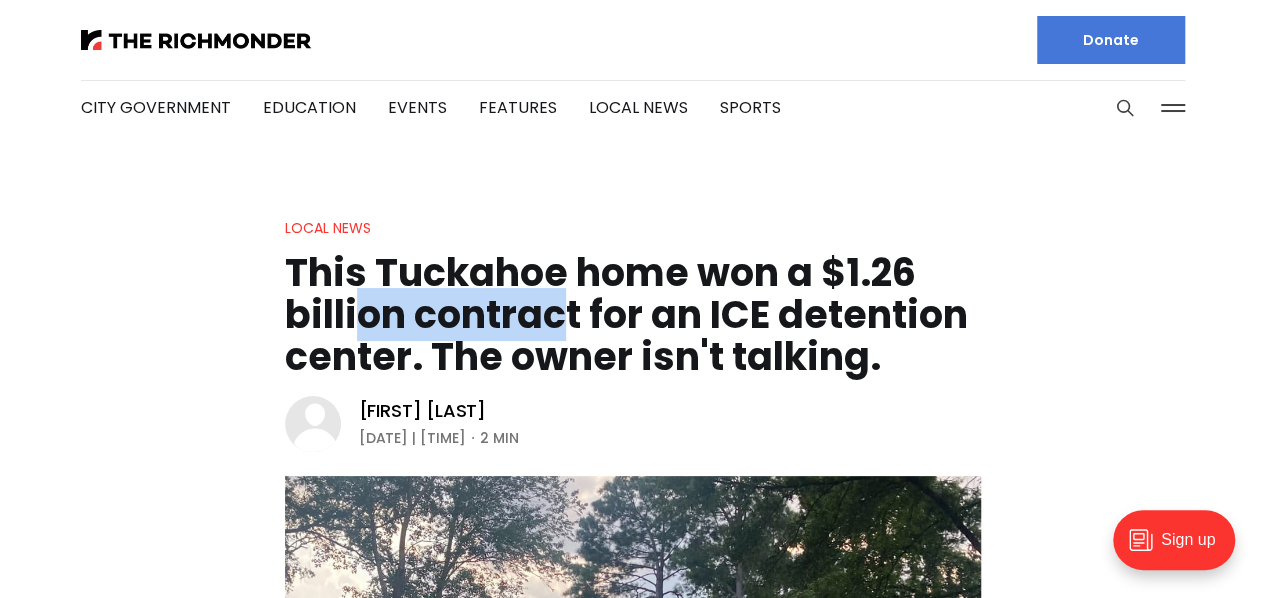 drag, startPoint x: 500, startPoint y: 329, endPoint x: 323, endPoint y: 291, distance: 181.03314 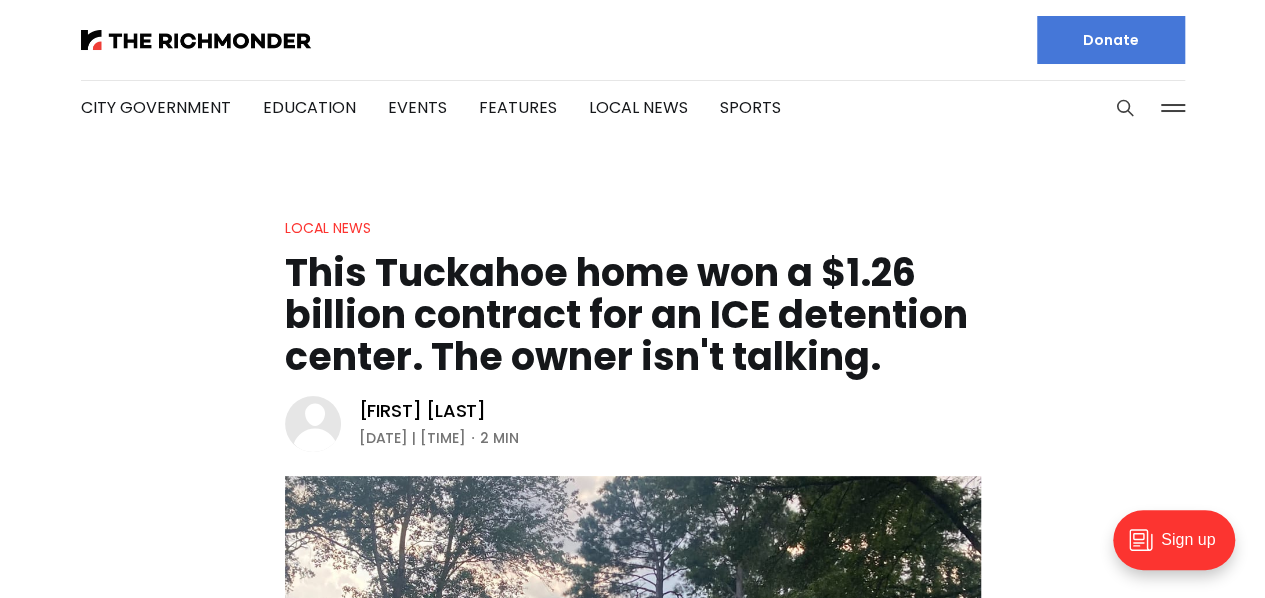 click on "Local News
This Tuckahoe home won a $1.26 billion contract for an ICE detention center. The owner isn't talking.
[FIRST] [LAST]
[DATE] | [TIME]
2 min
The home in suburban Richmond is listed as the headquarters address for The Acquisition Logistics Company." at bounding box center [632, 616] 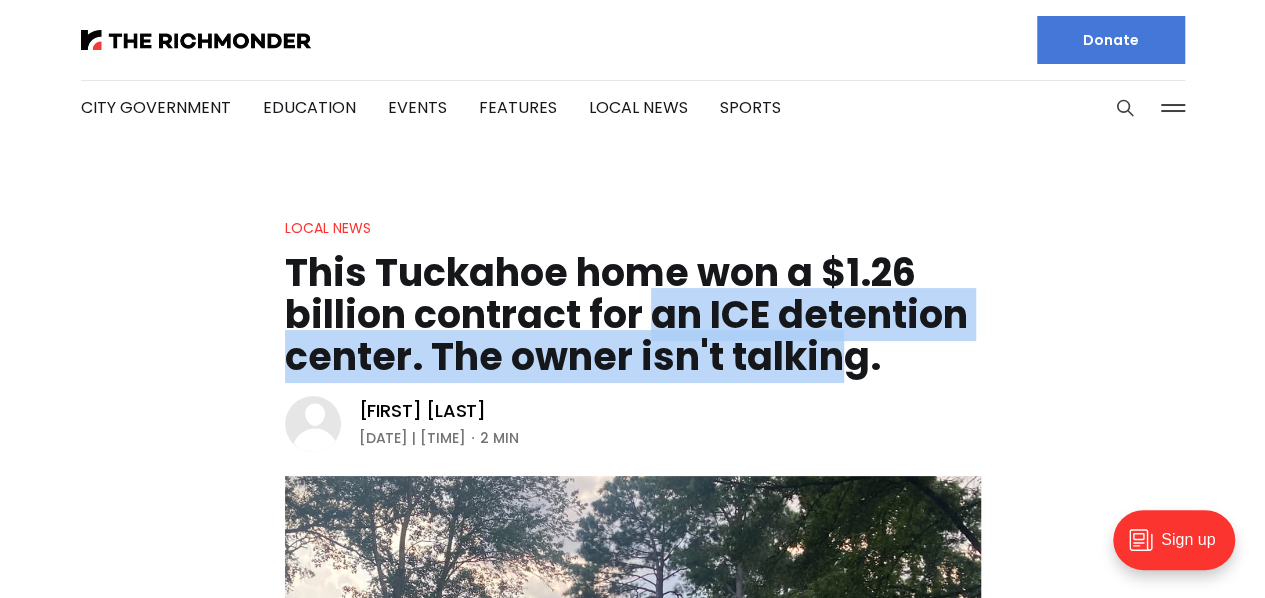 drag, startPoint x: 681, startPoint y: 335, endPoint x: 854, endPoint y: 369, distance: 176.30939 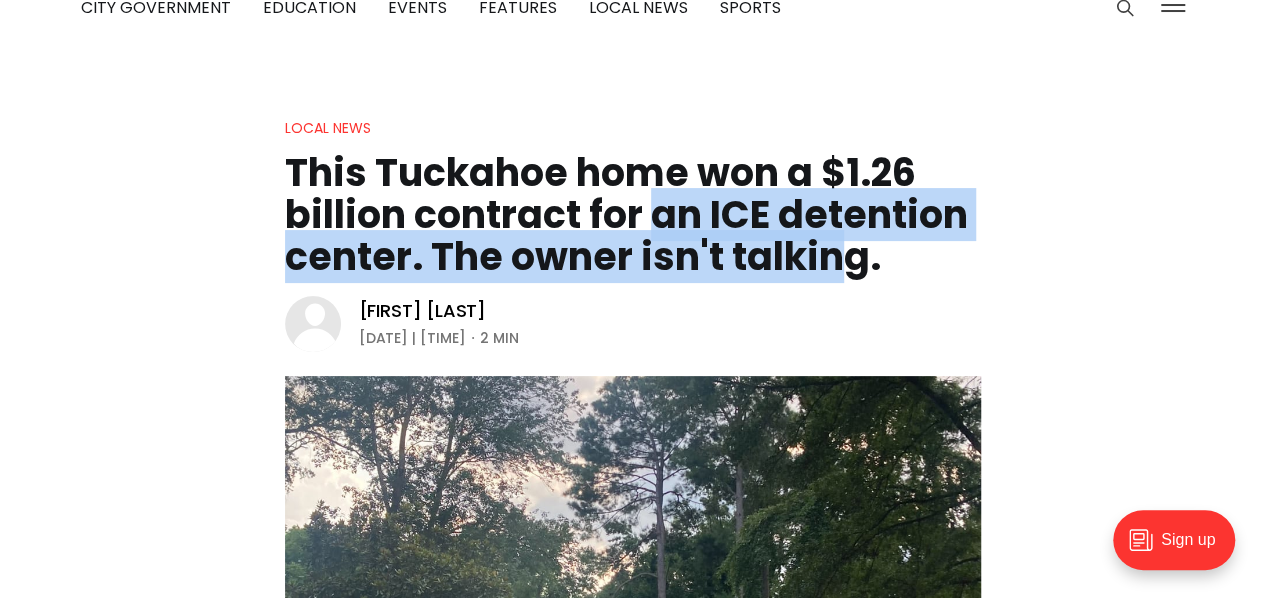 click on "Local News
This Tuckahoe home won a $1.26 billion contract for an ICE detention center. The owner isn't talking.
[FIRST] [LAST]
[DATE] | [TIME]
2 min
The home in suburban Richmond is listed as the headquarters address for The Acquisition Logistics Company." at bounding box center (632, 516) 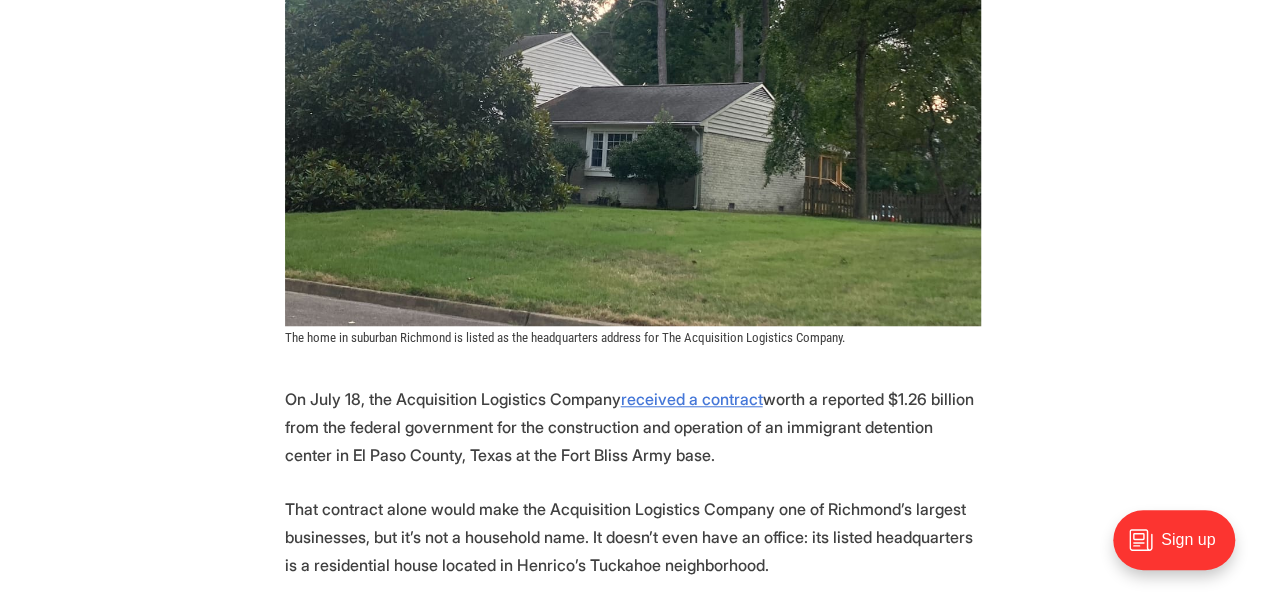 scroll, scrollTop: 800, scrollLeft: 0, axis: vertical 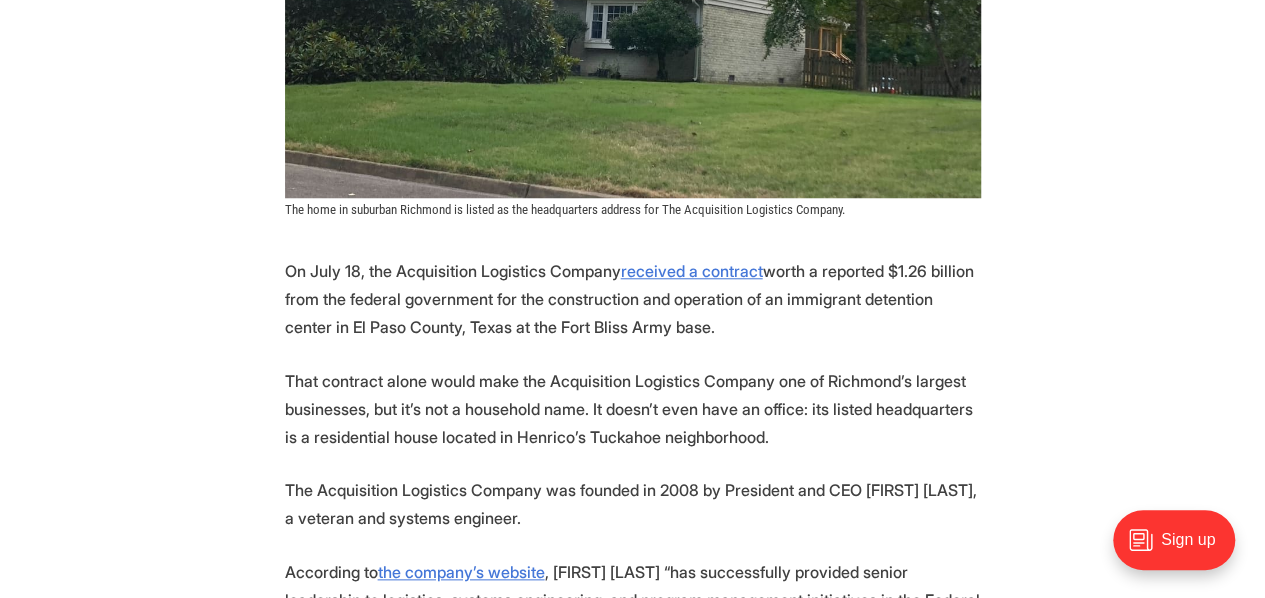 click on "On [DATE], the Acquisition Logistics Company  received a contract  worth a reported $1.26 billion from the federal government for the construction and operation of an immigrant detention center in El Paso County, Texas at the Fort Bliss Army base." at bounding box center [633, 299] 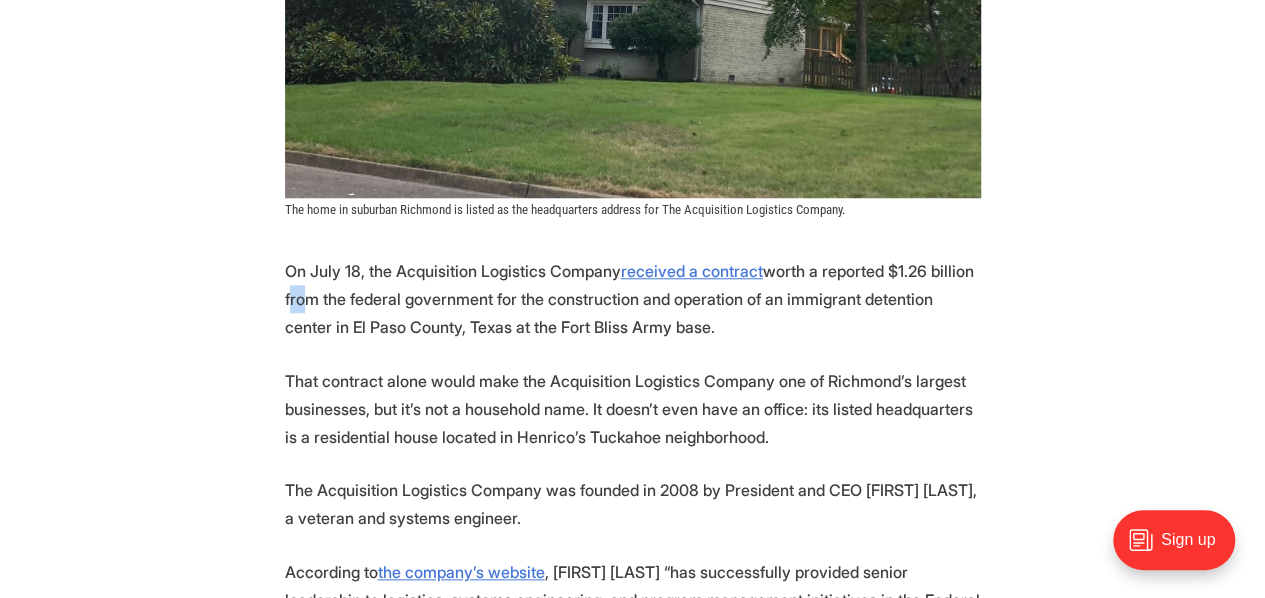 drag, startPoint x: 284, startPoint y: 299, endPoint x: 422, endPoint y: 327, distance: 140.81194 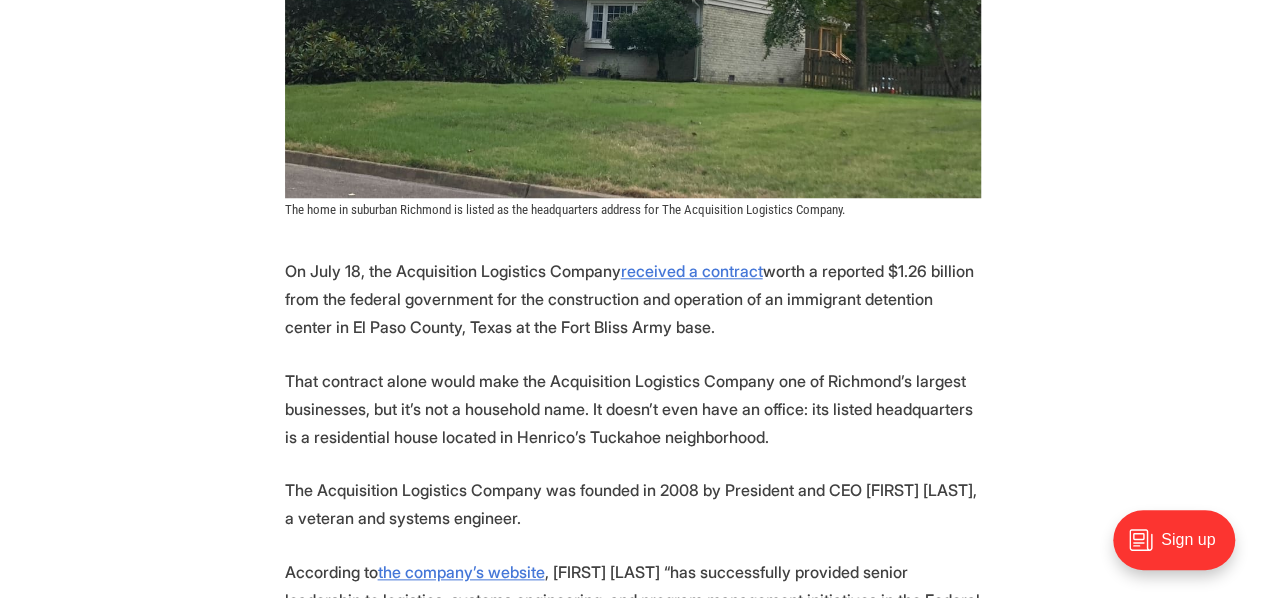 click on "On [DATE], the Acquisition Logistics Company  received a contract  worth a reported $1.26 billion from the federal government for the construction and operation of an immigrant detention center in El Paso County, Texas at the Fort Bliss Army base." at bounding box center [633, 299] 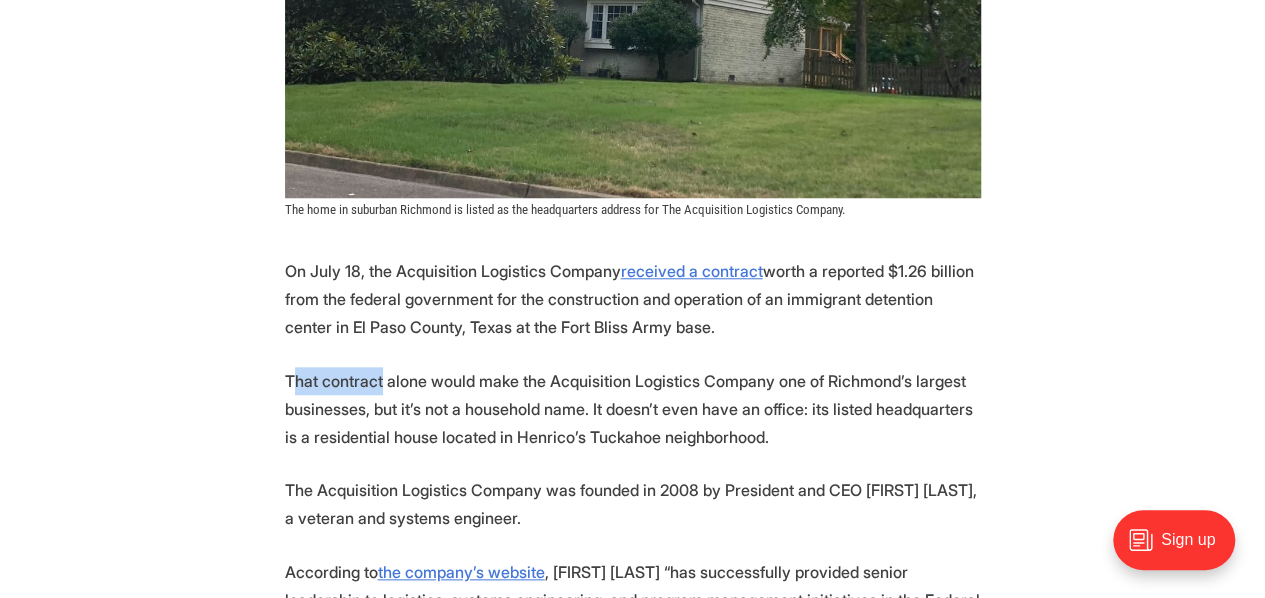 drag, startPoint x: 298, startPoint y: 381, endPoint x: 394, endPoint y: 395, distance: 97.015465 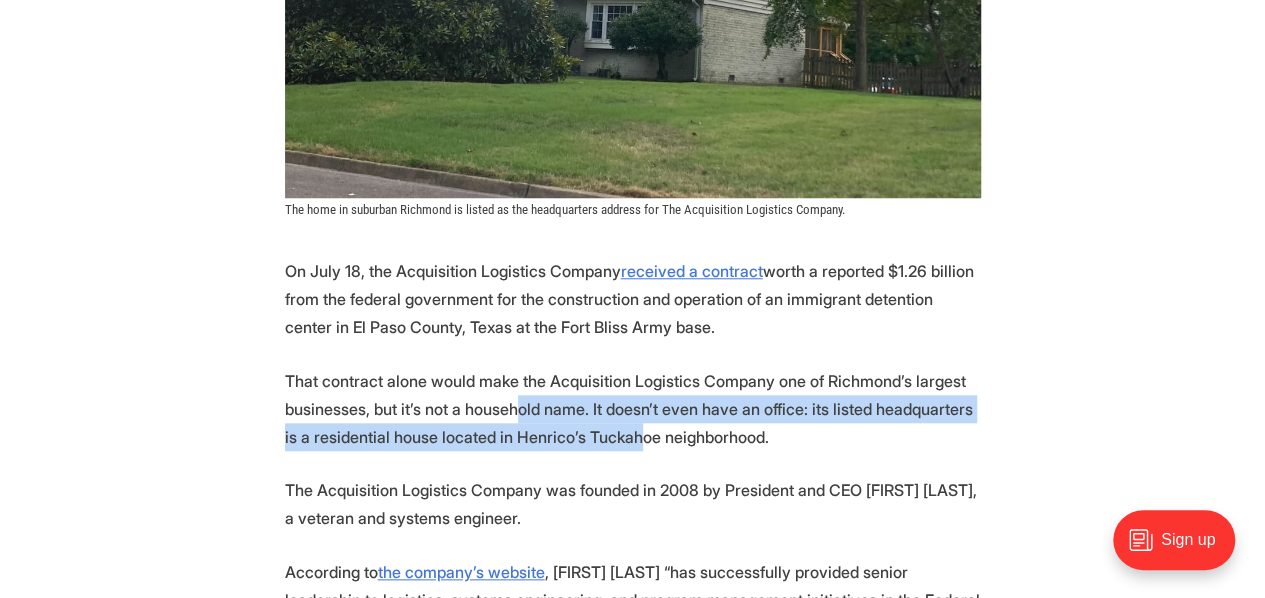 drag, startPoint x: 565, startPoint y: 419, endPoint x: 618, endPoint y: 425, distance: 53.338543 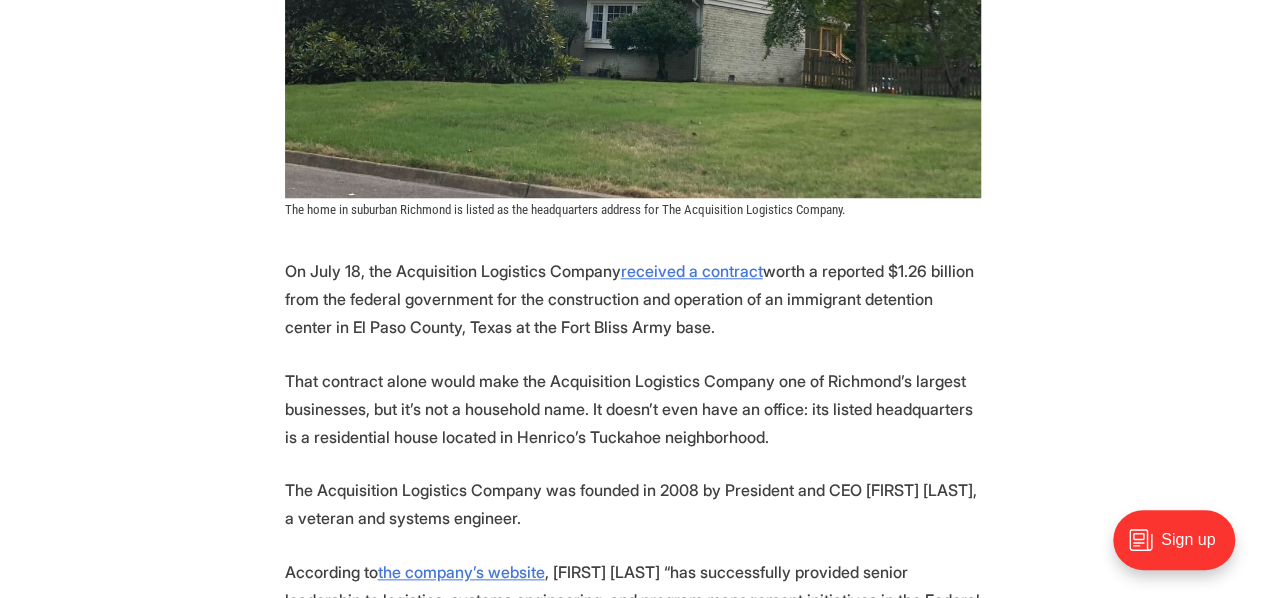 click on "That contract alone would make the Acquisition Logistics Company one of Richmond’s largest businesses, but it’s not a household name. It doesn’t even have an office: its listed headquarters is a residential house located in Henrico’s Tuckahoe neighborhood." at bounding box center [633, 409] 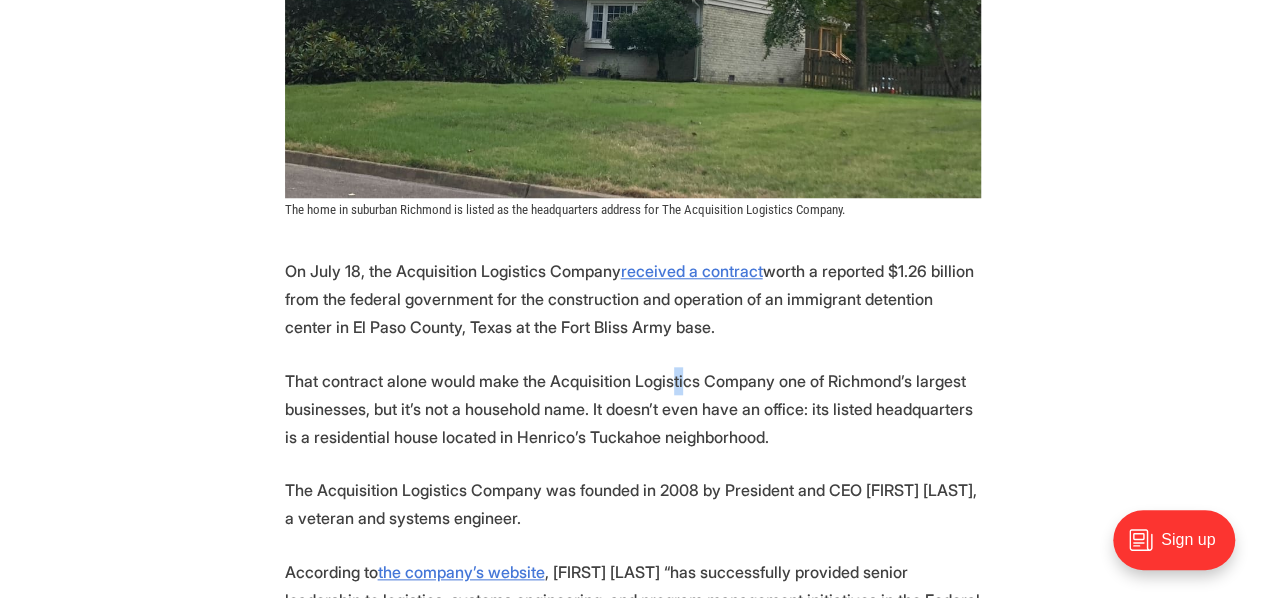 drag, startPoint x: 659, startPoint y: 382, endPoint x: 705, endPoint y: 394, distance: 47.539455 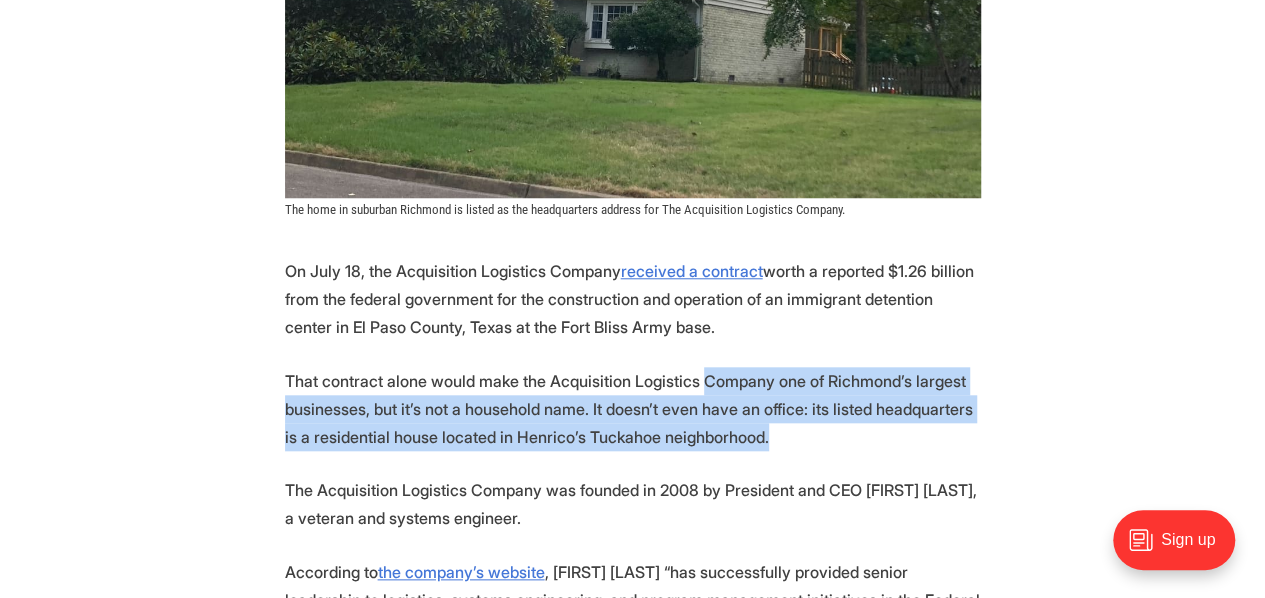 drag, startPoint x: 705, startPoint y: 394, endPoint x: 772, endPoint y: 431, distance: 76.537575 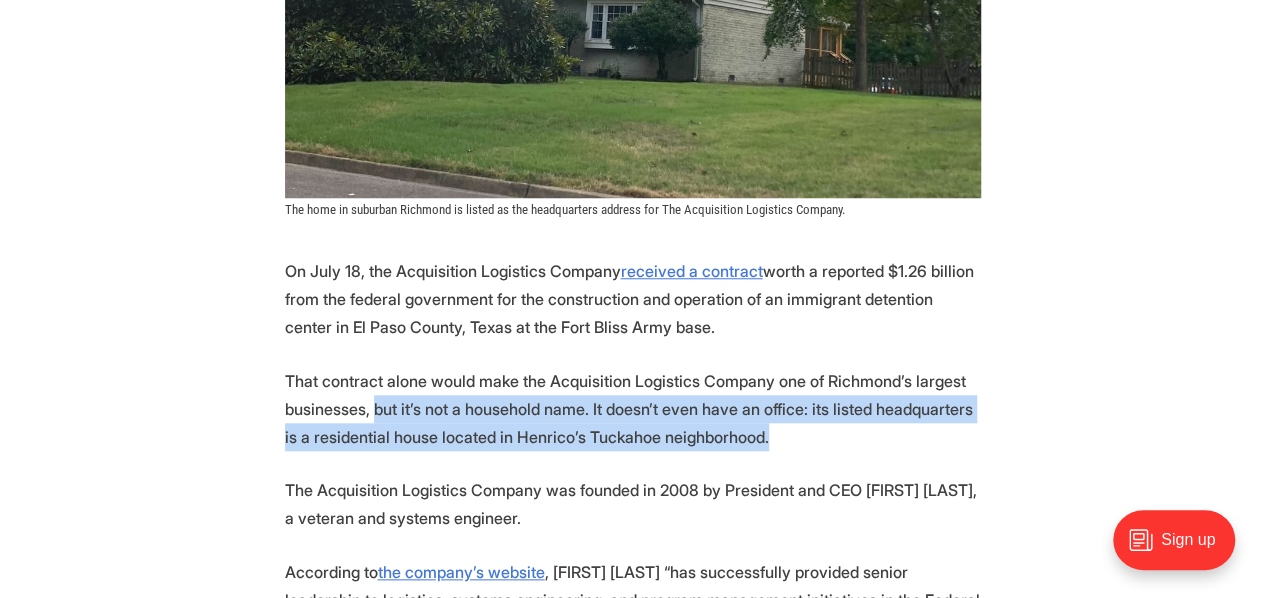 drag, startPoint x: 779, startPoint y: 429, endPoint x: 315, endPoint y: 407, distance: 464.52127 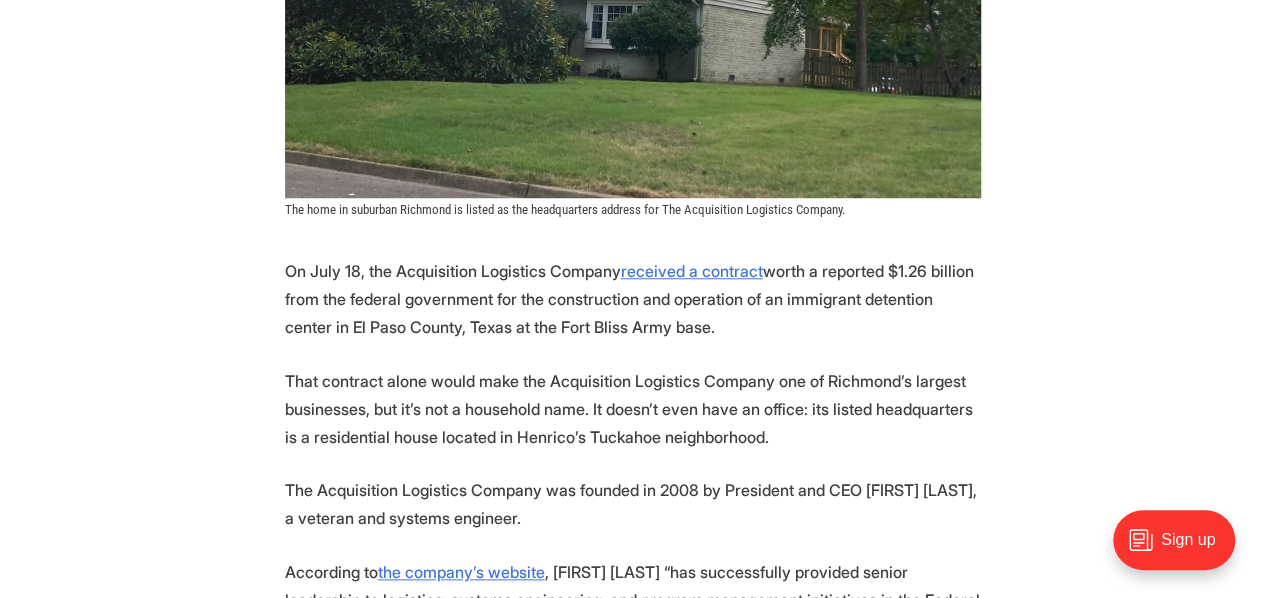 click on "On [DATE], the Acquisition Logistics Company  received a contract  worth a reported $1.26 billion from the federal government for the construction and operation of an immigrant detention center in El Paso County, Texas at the Fort Bliss Army base. That contract alone would make the Acquisition Logistics Company one of Richmond’s largest businesses, but it’s not a household name. It doesn’t even have an office: its listed headquarters is a residential house located in Henrico’s [NEIGHBORHOOD] neighborhood. The Acquisition Logistics Company was founded in 2008 by President and CEO [FIRST] [LAST], a veteran and systems engineer. According to  the company’s website , [FIRST] [LAST] “has successfully provided senior leadership to logistics, systems engineering, and program management initiatives in the Federal Government.”
Screenshot from the company's website.
zoominfo . There are no office spaces or warehouses listed.
." at bounding box center [632, 1271] 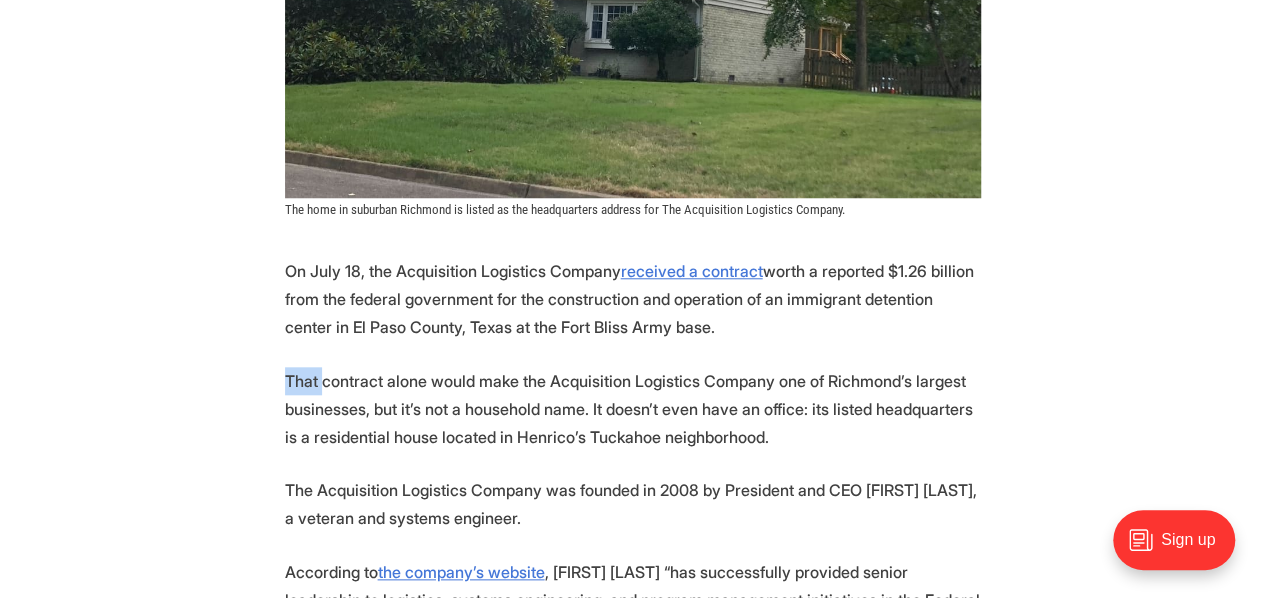 drag, startPoint x: 268, startPoint y: 384, endPoint x: 320, endPoint y: 403, distance: 55.362442 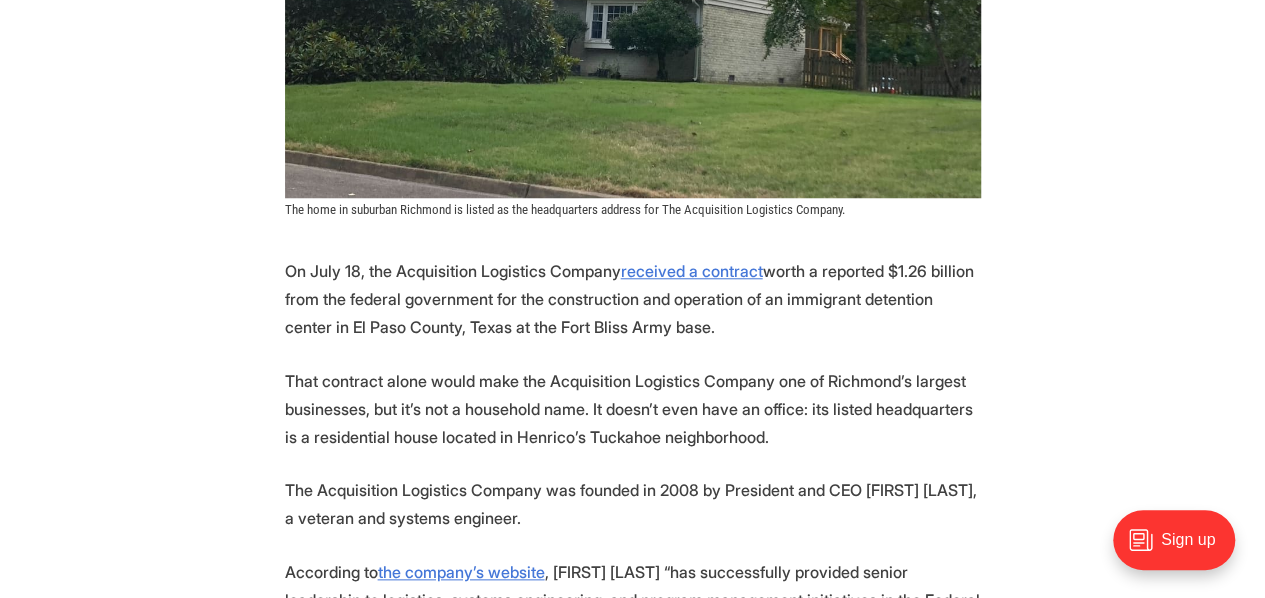 click on "That contract alone would make the Acquisition Logistics Company one of Richmond’s largest businesses, but it’s not a household name. It doesn’t even have an office: its listed headquarters is a residential house located in Henrico’s Tuckahoe neighborhood." at bounding box center [633, 409] 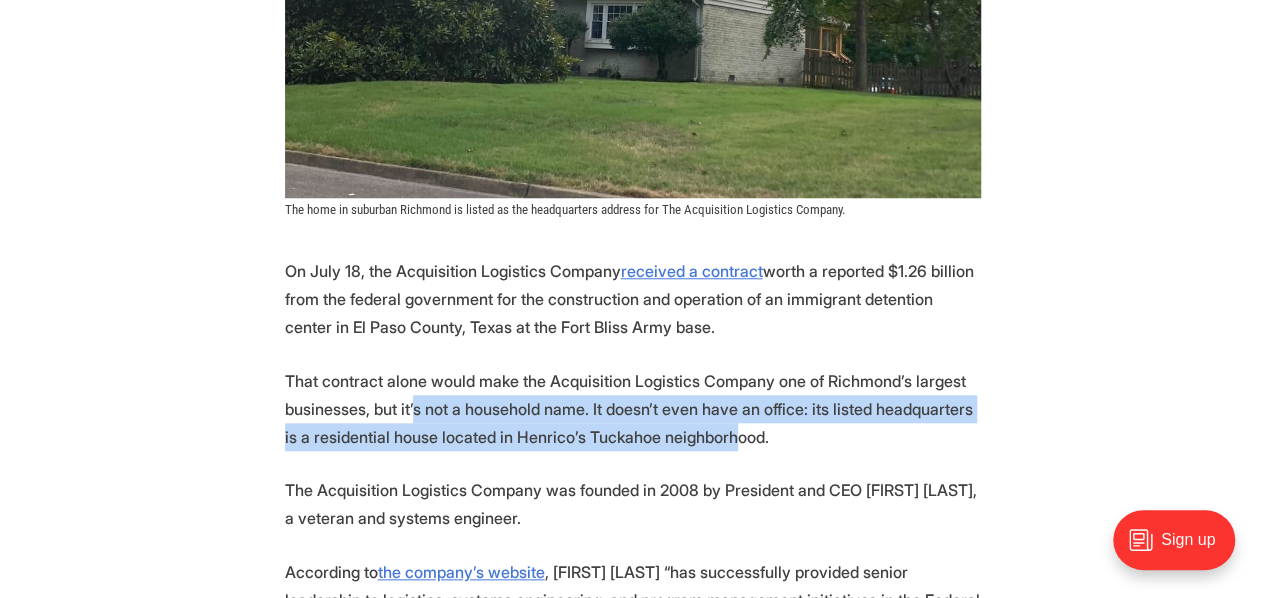drag, startPoint x: 426, startPoint y: 423, endPoint x: 717, endPoint y: 440, distance: 291.49615 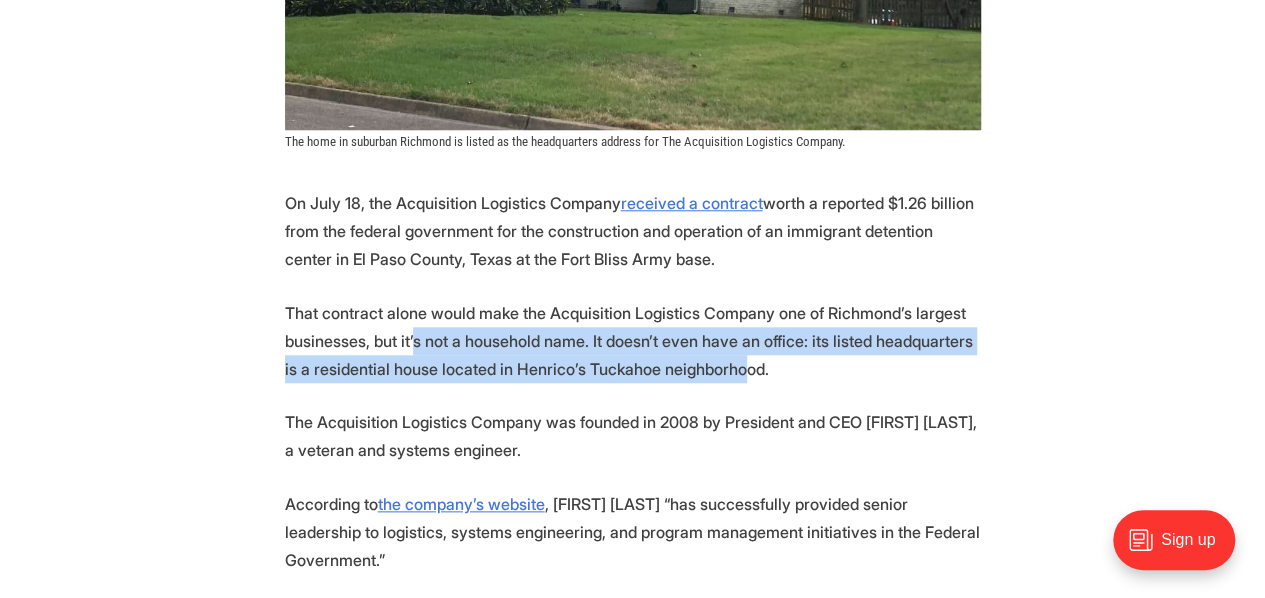 scroll, scrollTop: 900, scrollLeft: 0, axis: vertical 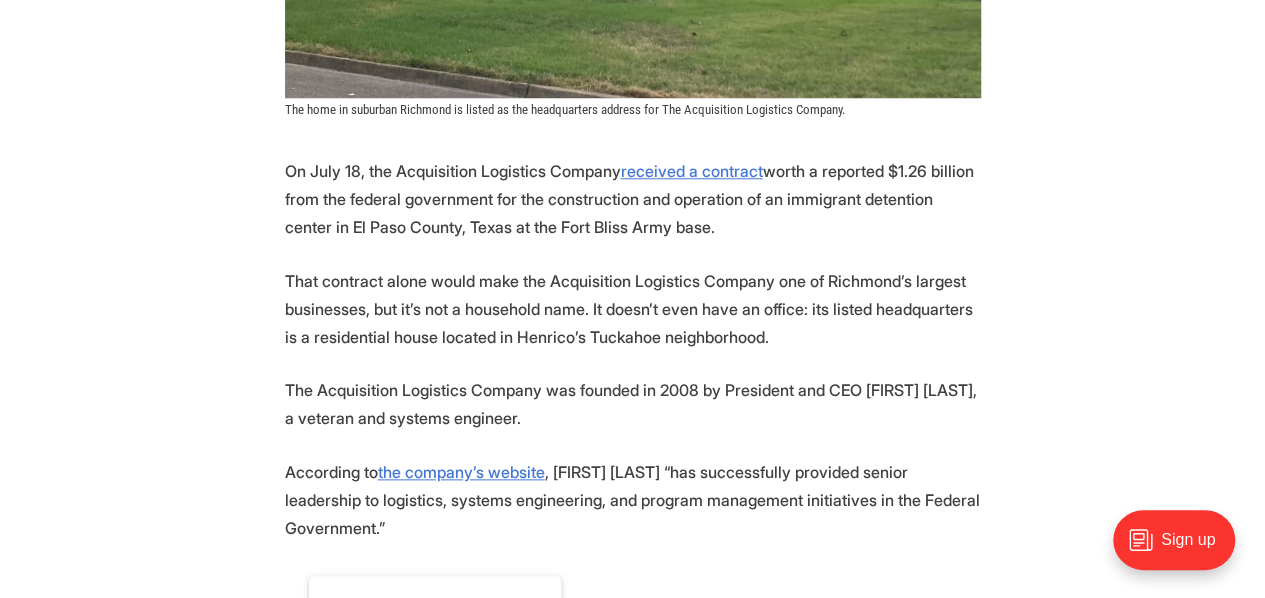 click on "On [DATE], the Acquisition Logistics Company  received a contract  worth a reported $1.26 billion from the federal government for the construction and operation of an immigrant detention center in El Paso County, Texas at the Fort Bliss Army base. That contract alone would make the Acquisition Logistics Company one of Richmond’s largest businesses, but it’s not a household name. It doesn’t even have an office: its listed headquarters is a residential house located in Henrico’s [NEIGHBORHOOD] neighborhood. The Acquisition Logistics Company was founded in 2008 by President and CEO [FIRST] [LAST], a veteran and systems engineer. According to  the company’s website , [FIRST] [LAST] “has successfully provided senior leadership to logistics, systems engineering, and program management initiatives in the Federal Government.”
Screenshot from the company's website.
zoominfo . There are no office spaces or warehouses listed.
." at bounding box center [632, 1171] 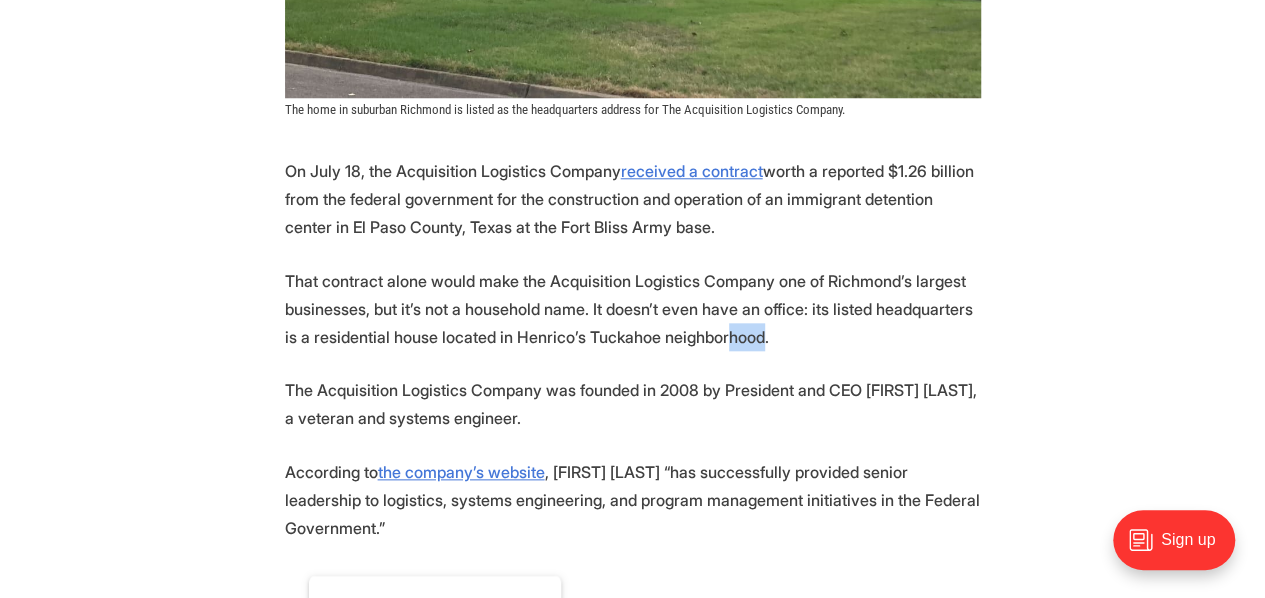 drag, startPoint x: 739, startPoint y: 333, endPoint x: 604, endPoint y: 341, distance: 135.23683 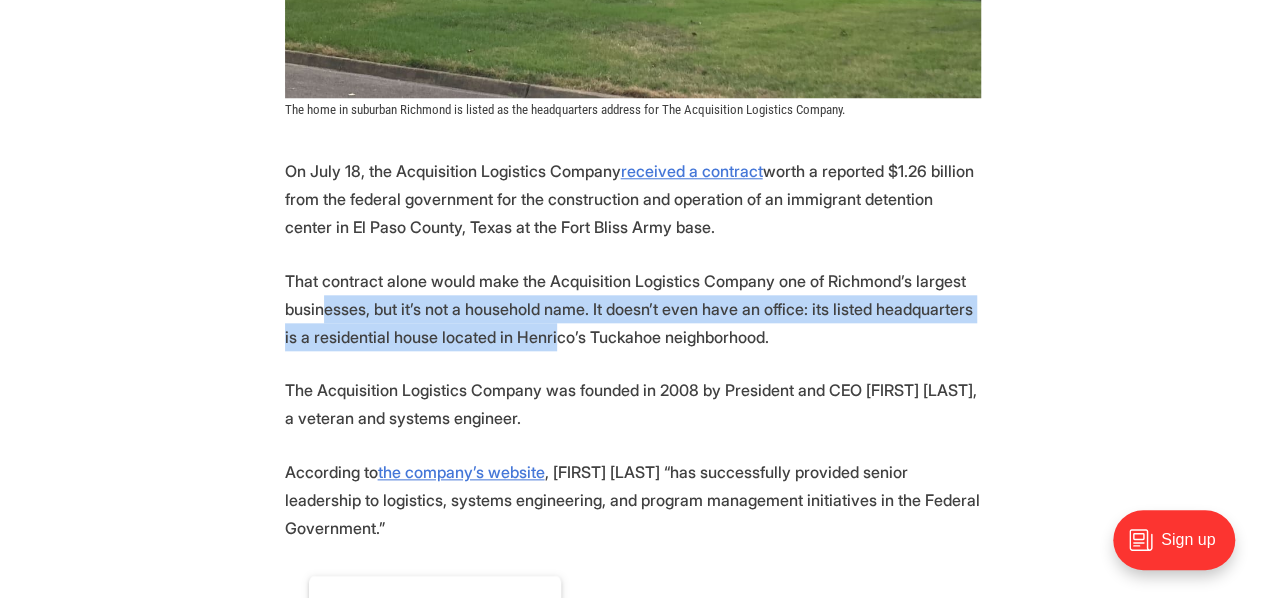 drag, startPoint x: 485, startPoint y: 341, endPoint x: 312, endPoint y: 295, distance: 179.01117 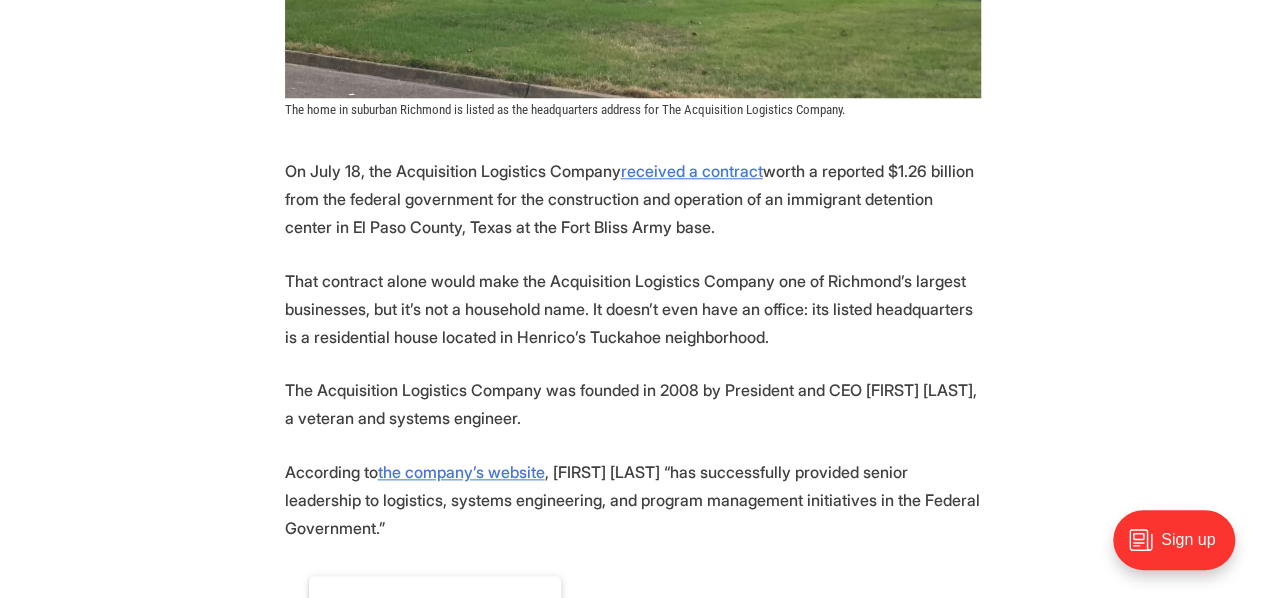 click on "That contract alone would make the Acquisition Logistics Company one of Richmond’s largest businesses, but it’s not a household name. It doesn’t even have an office: its listed headquarters is a residential house located in Henrico’s Tuckahoe neighborhood." at bounding box center [633, 309] 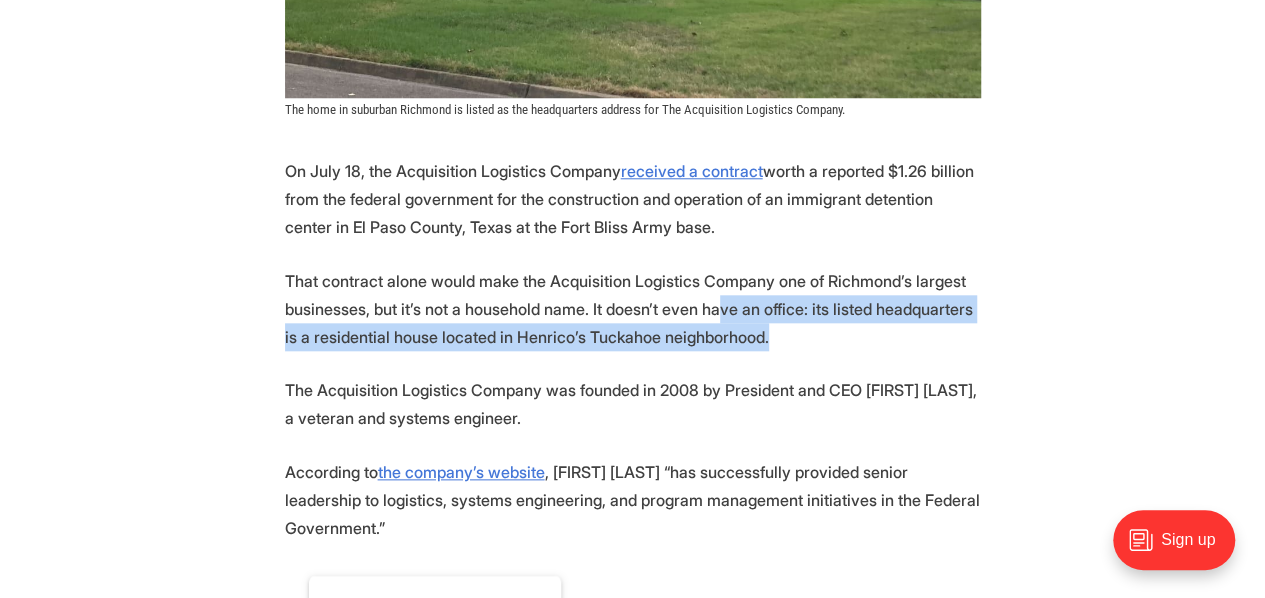drag, startPoint x: 732, startPoint y: 306, endPoint x: 790, endPoint y: 345, distance: 69.89278 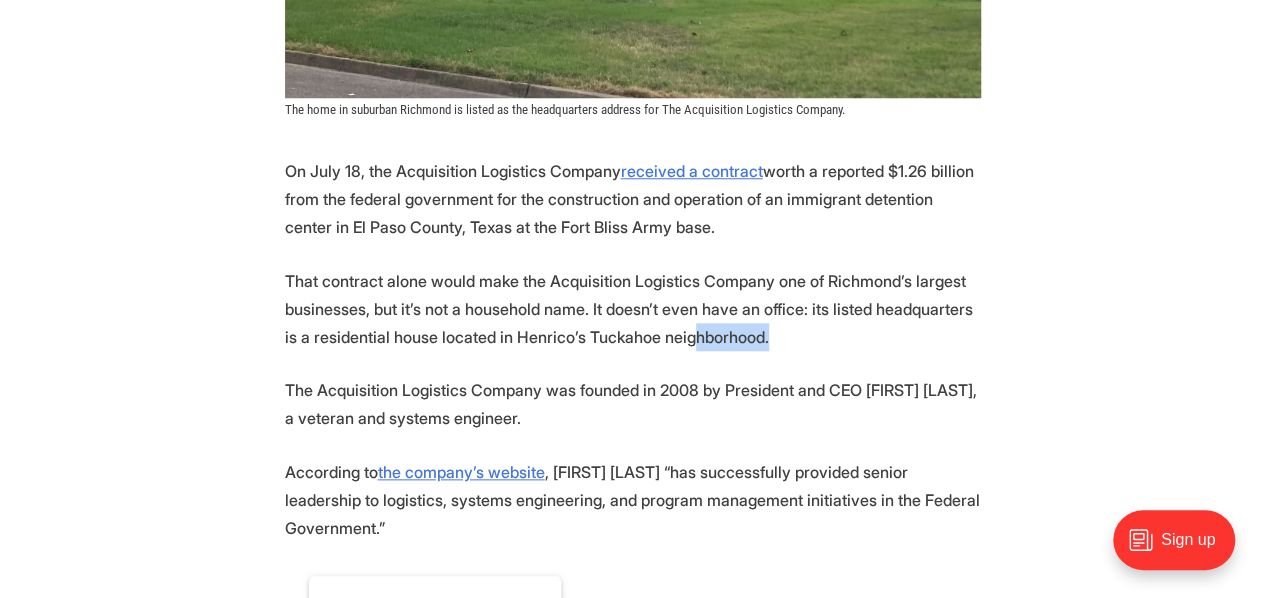 drag, startPoint x: 788, startPoint y: 335, endPoint x: 628, endPoint y: 329, distance: 160.11246 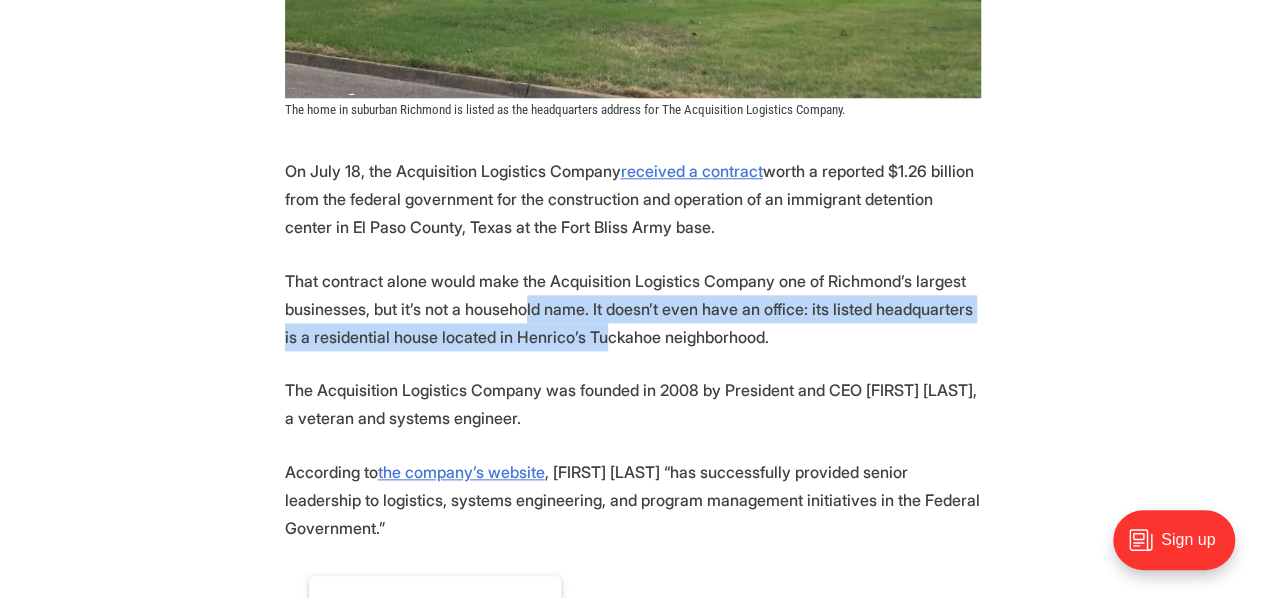click on "That contract alone would make the Acquisition Logistics Company one of Richmond’s largest businesses, but it’s not a household name. It doesn’t even have an office: its listed headquarters is a residential house located in Henrico’s Tuckahoe neighborhood." at bounding box center [633, 309] 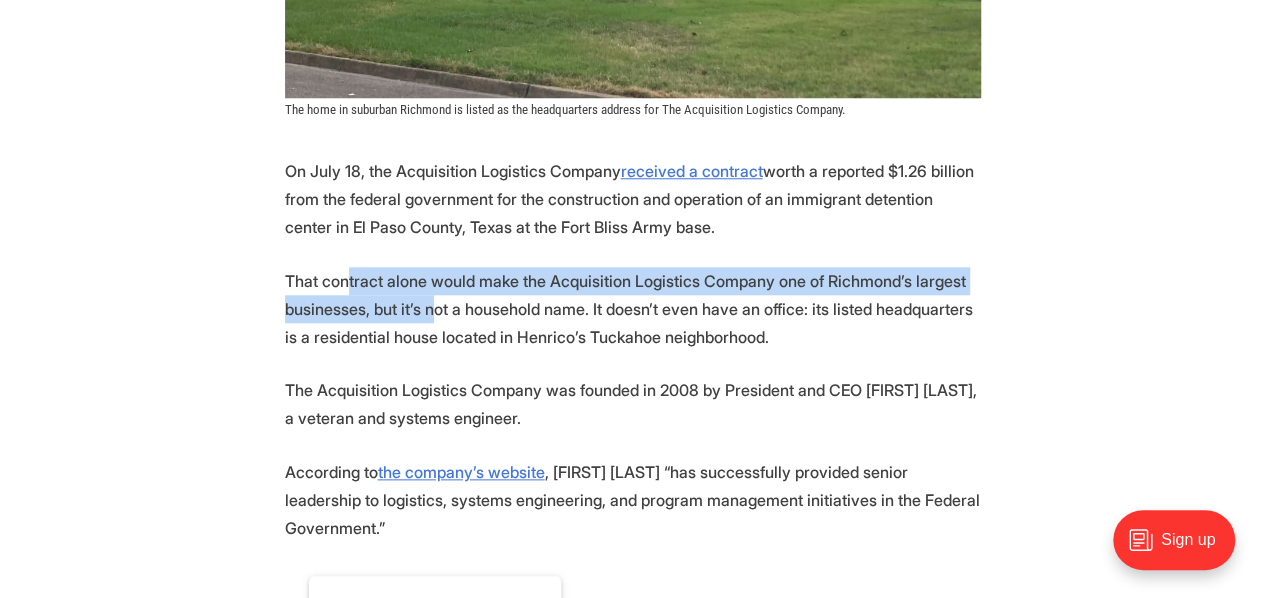 drag, startPoint x: 428, startPoint y: 309, endPoint x: 333, endPoint y: 288, distance: 97.29337 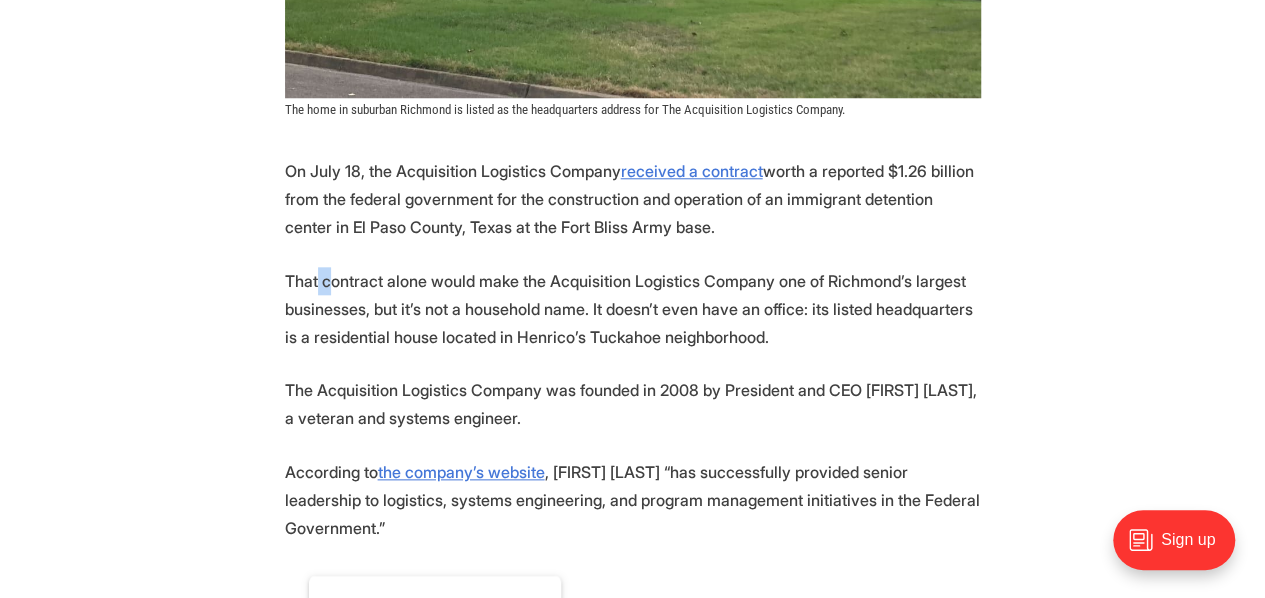 click on "That contract alone would make the Acquisition Logistics Company one of Richmond’s largest businesses, but it’s not a household name. It doesn’t even have an office: its listed headquarters is a residential house located in Henrico’s Tuckahoe neighborhood." at bounding box center (633, 309) 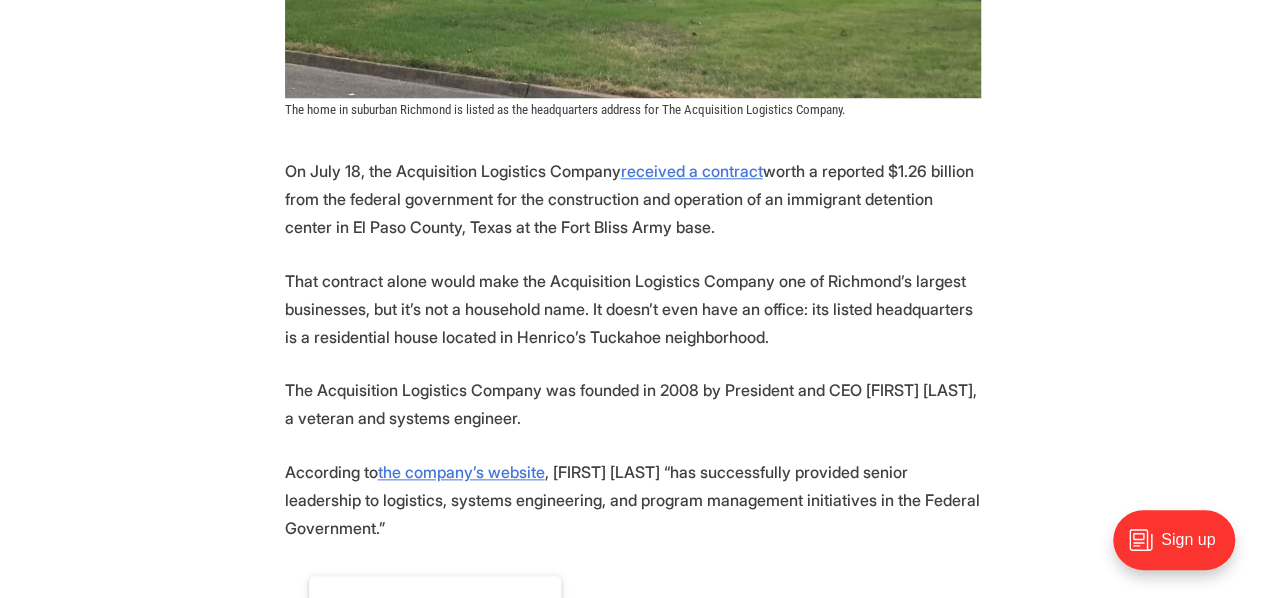 click on "That contract alone would make the Acquisition Logistics Company one of Richmond’s largest businesses, but it’s not a household name. It doesn’t even have an office: its listed headquarters is a residential house located in Henrico’s Tuckahoe neighborhood." at bounding box center [633, 309] 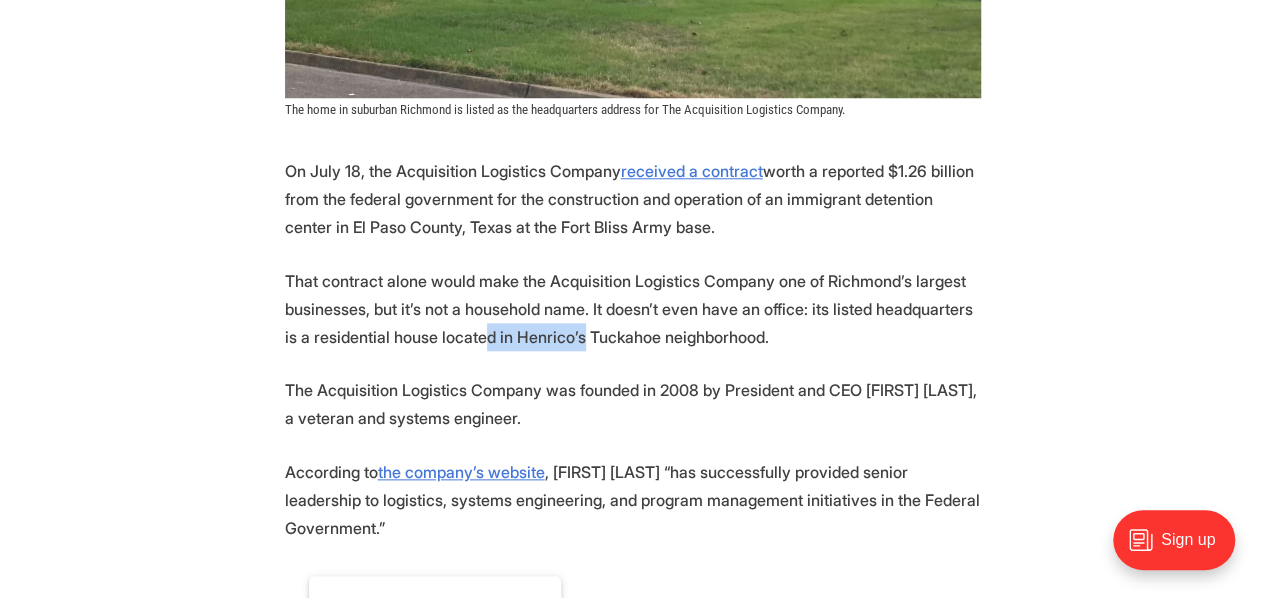 drag, startPoint x: 503, startPoint y: 343, endPoint x: 628, endPoint y: 343, distance: 125 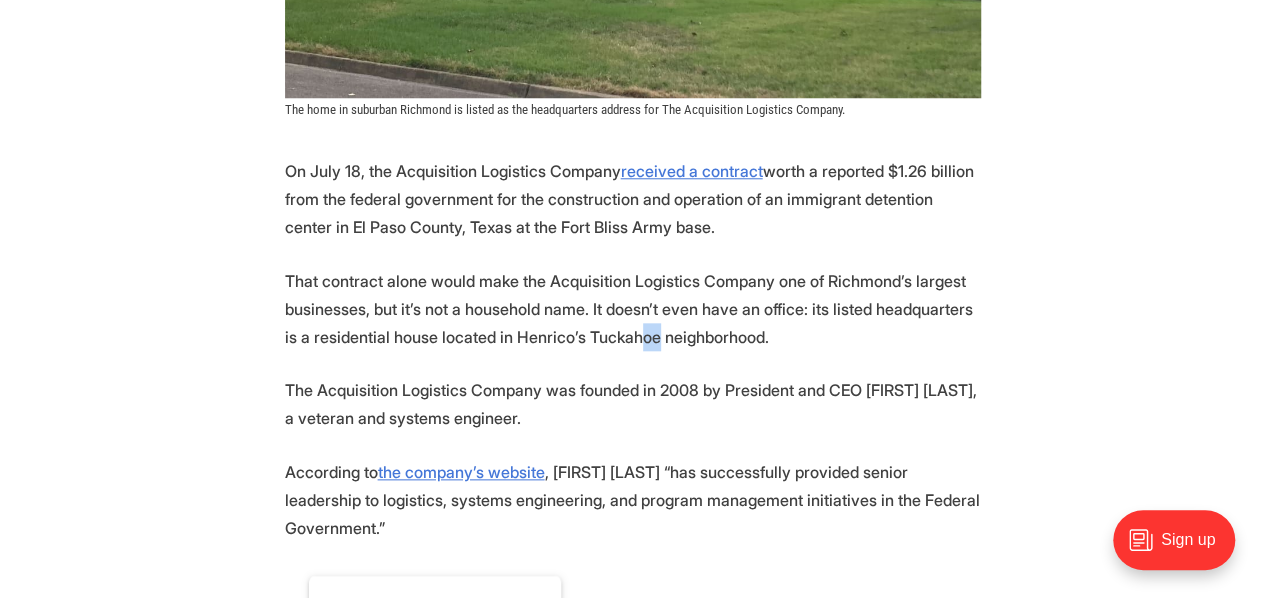 click on "That contract alone would make the Acquisition Logistics Company one of Richmond’s largest businesses, but it’s not a household name. It doesn’t even have an office: its listed headquarters is a residential house located in Henrico’s Tuckahoe neighborhood." at bounding box center (633, 309) 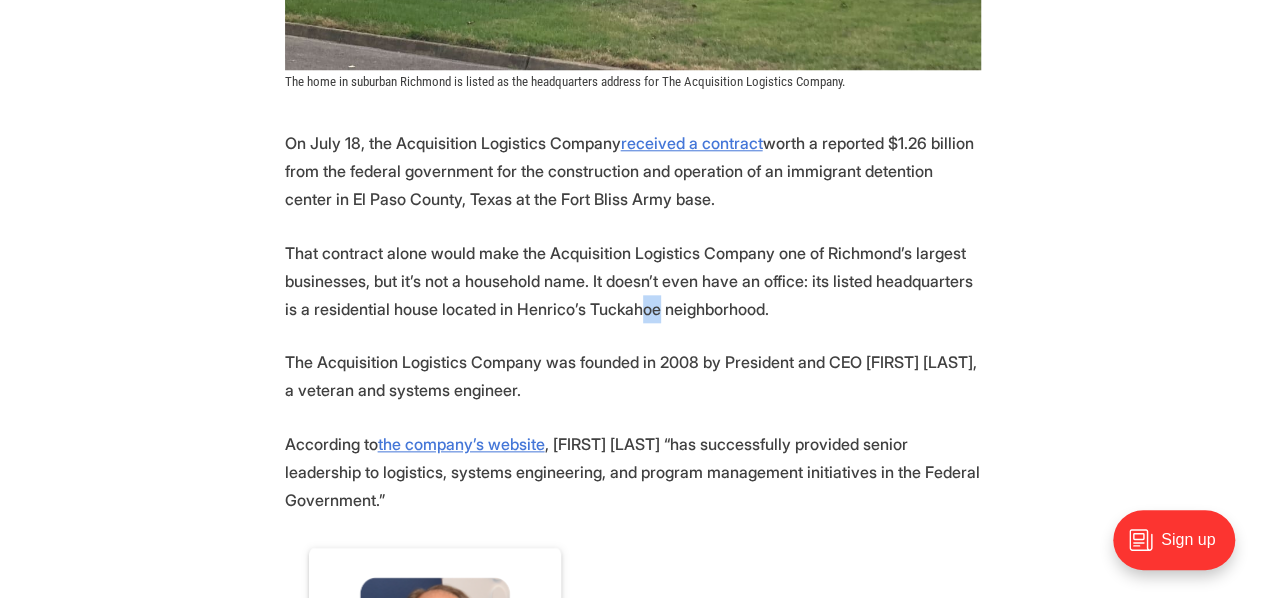 scroll, scrollTop: 1000, scrollLeft: 0, axis: vertical 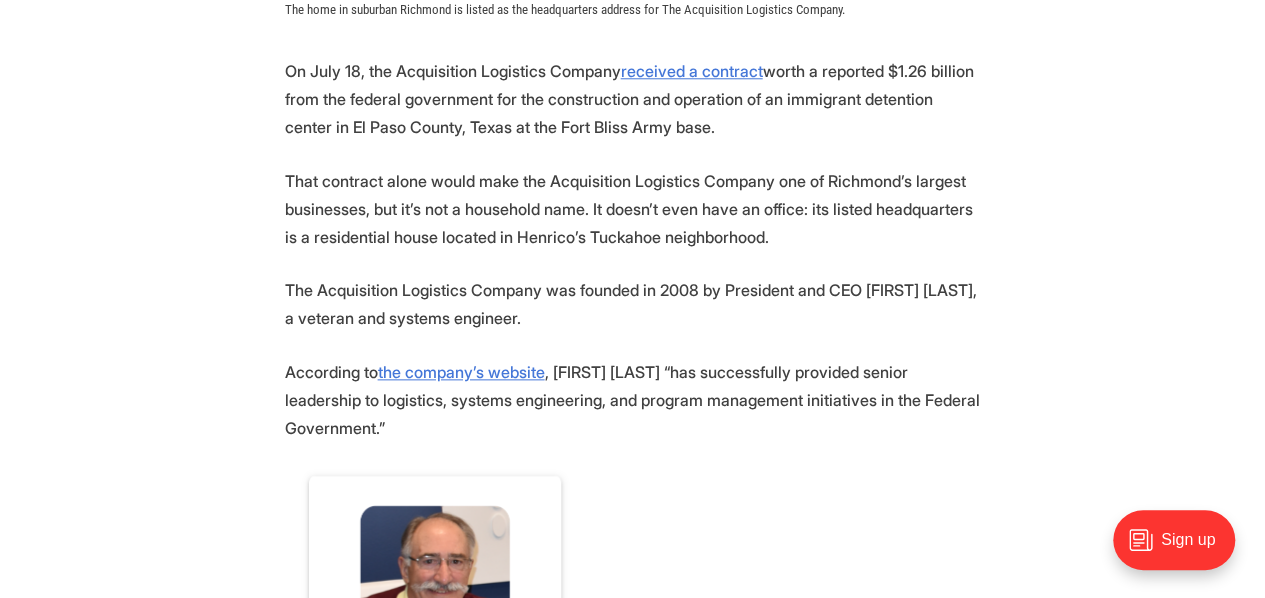 click on "The Acquisition Logistics Company was founded in 2008 by President and CEO [FIRST] [LAST], a veteran and systems engineer." at bounding box center [633, 304] 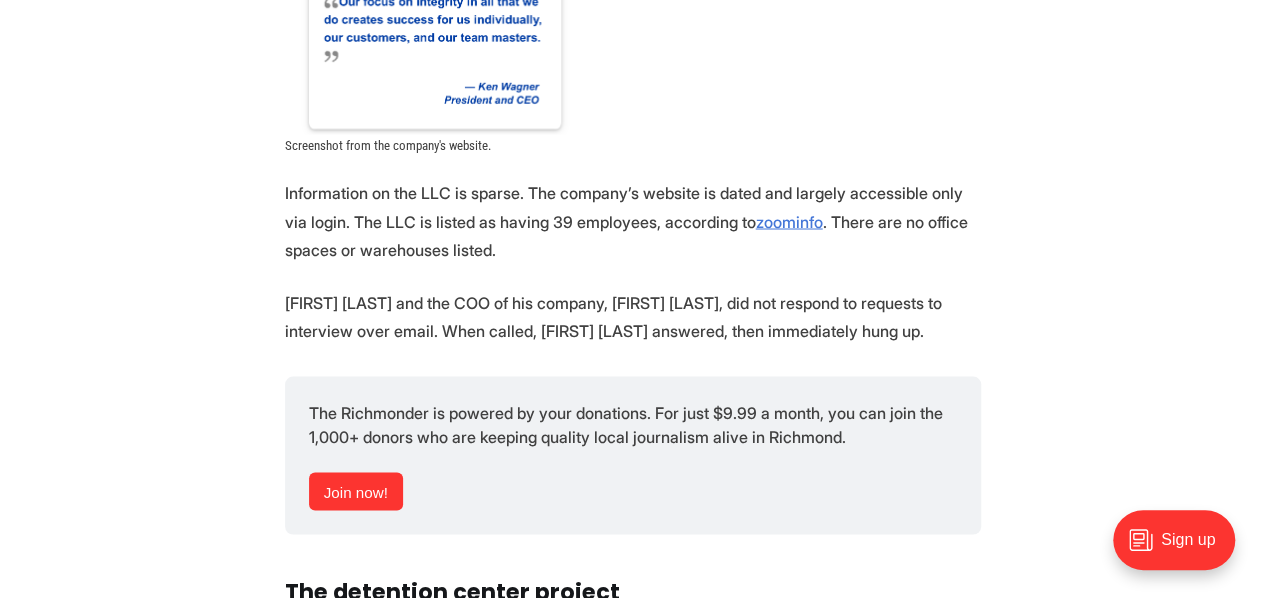 scroll, scrollTop: 1700, scrollLeft: 0, axis: vertical 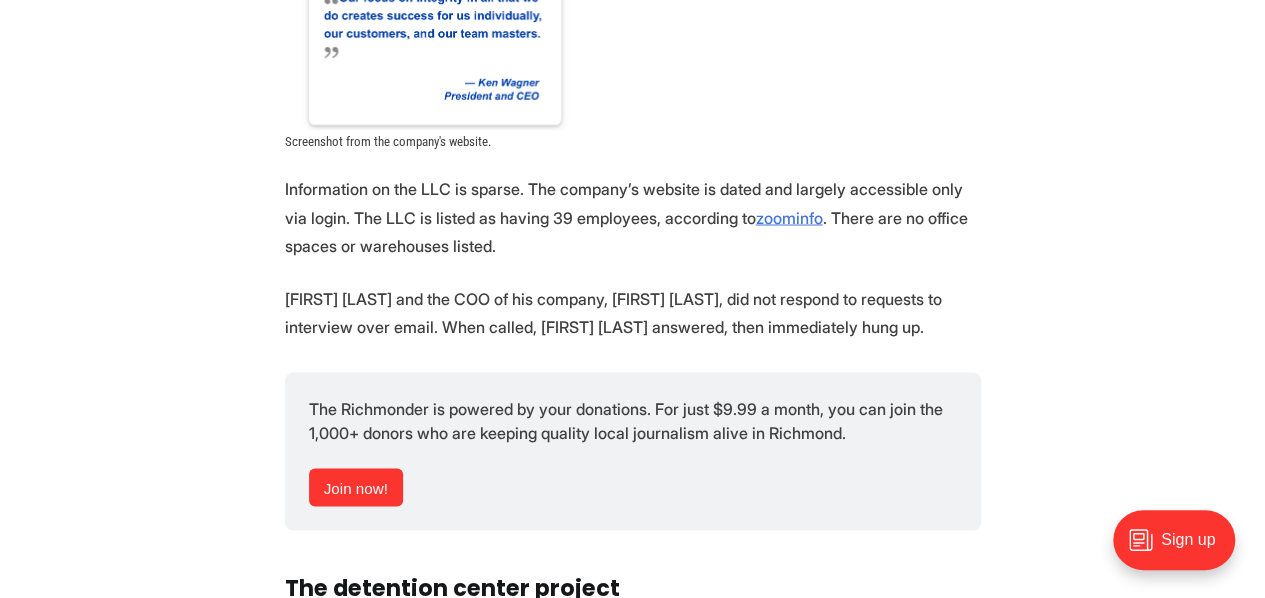 drag, startPoint x: 307, startPoint y: 191, endPoint x: 452, endPoint y: 227, distance: 149.40215 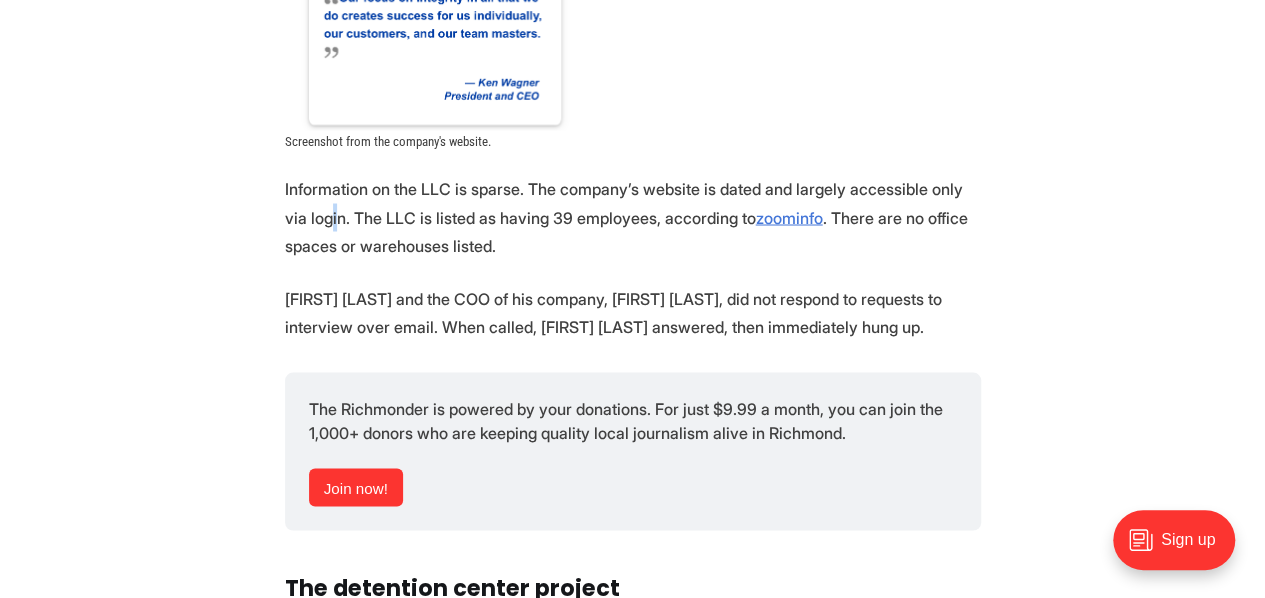 click on "[FIRST] [LAST] and the COO of his company, [FIRST] [LAST], did not respond to requests to interview over email. When called, [FIRST] [LAST] answered, then immediately hung up." at bounding box center [633, 312] 